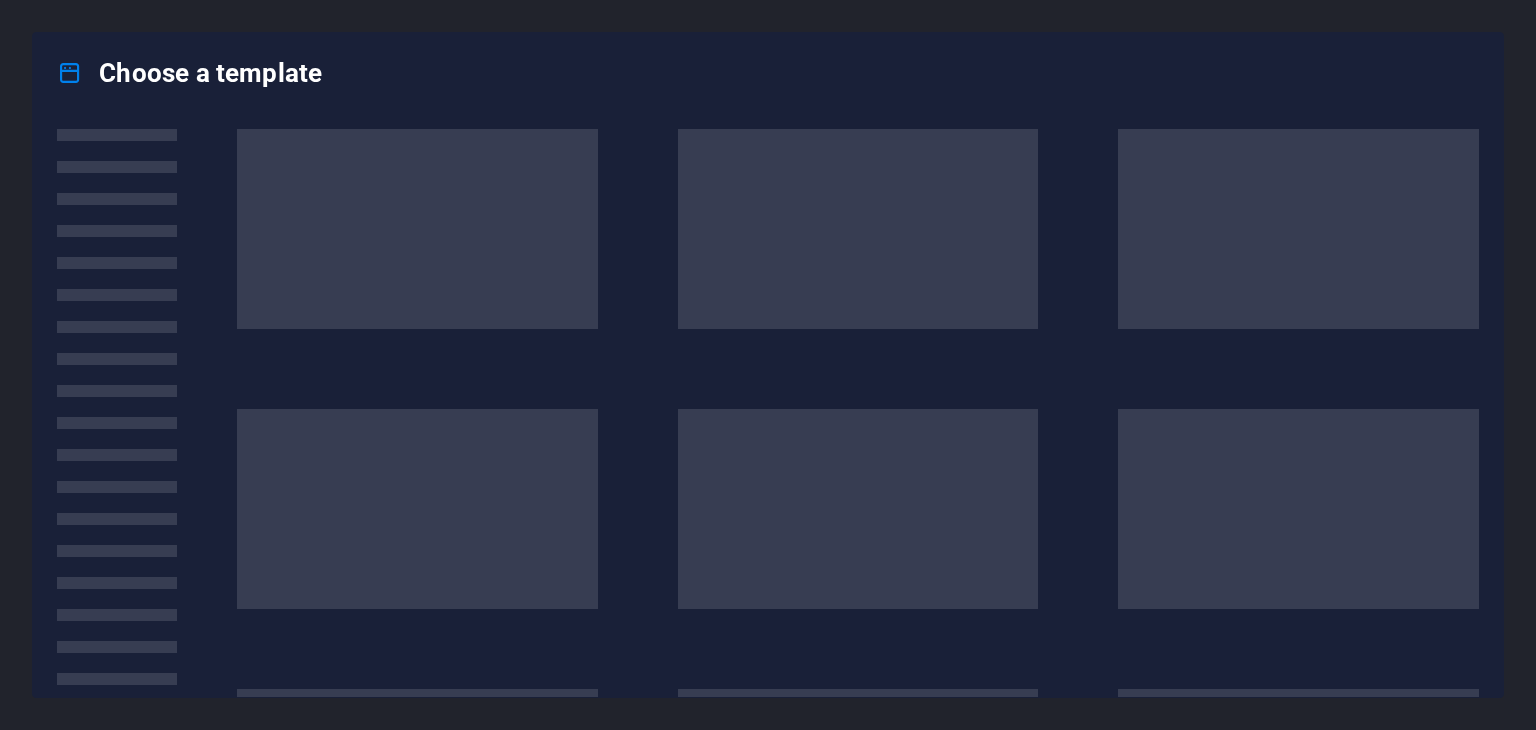 scroll, scrollTop: 0, scrollLeft: 0, axis: both 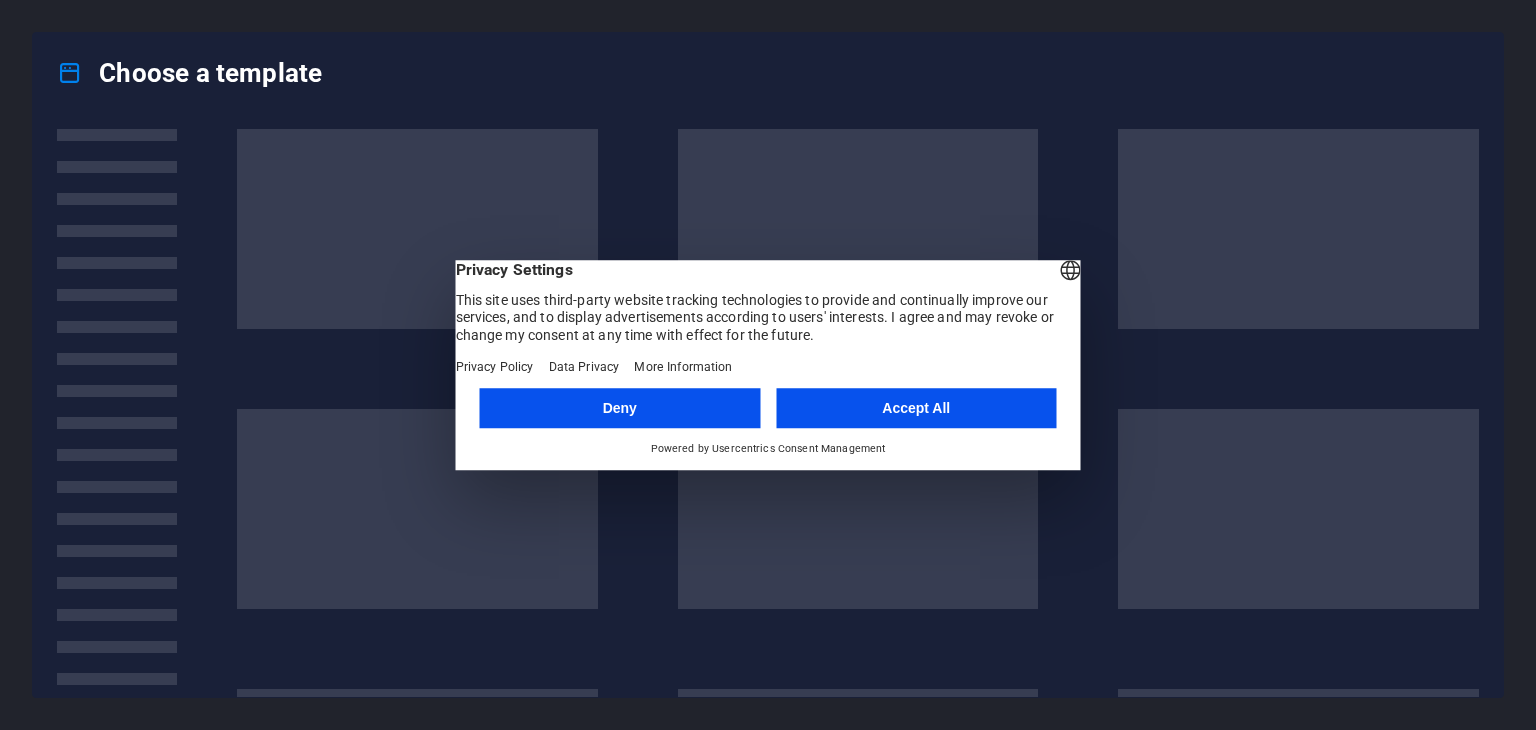 click on "Accept All" at bounding box center (916, 408) 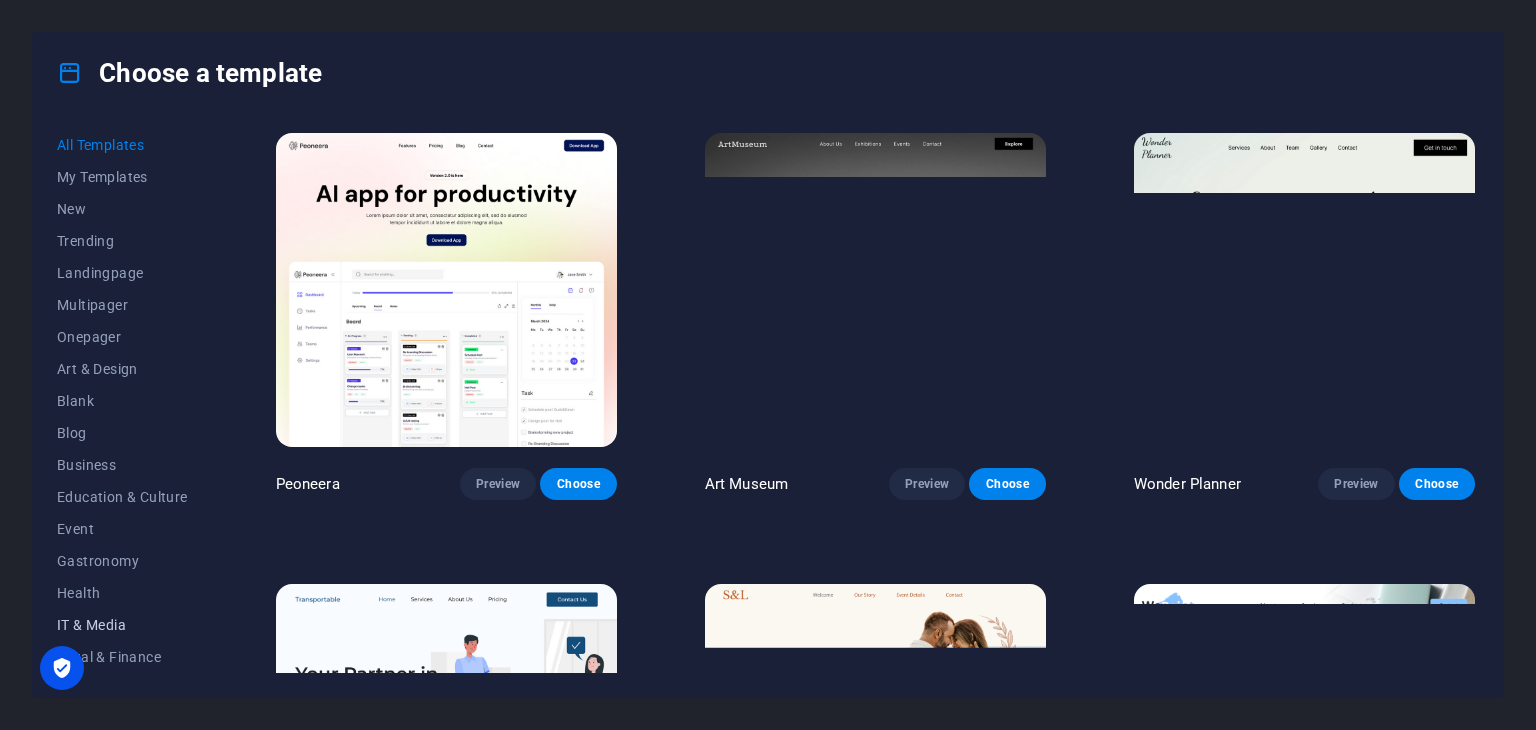 scroll, scrollTop: 0, scrollLeft: 0, axis: both 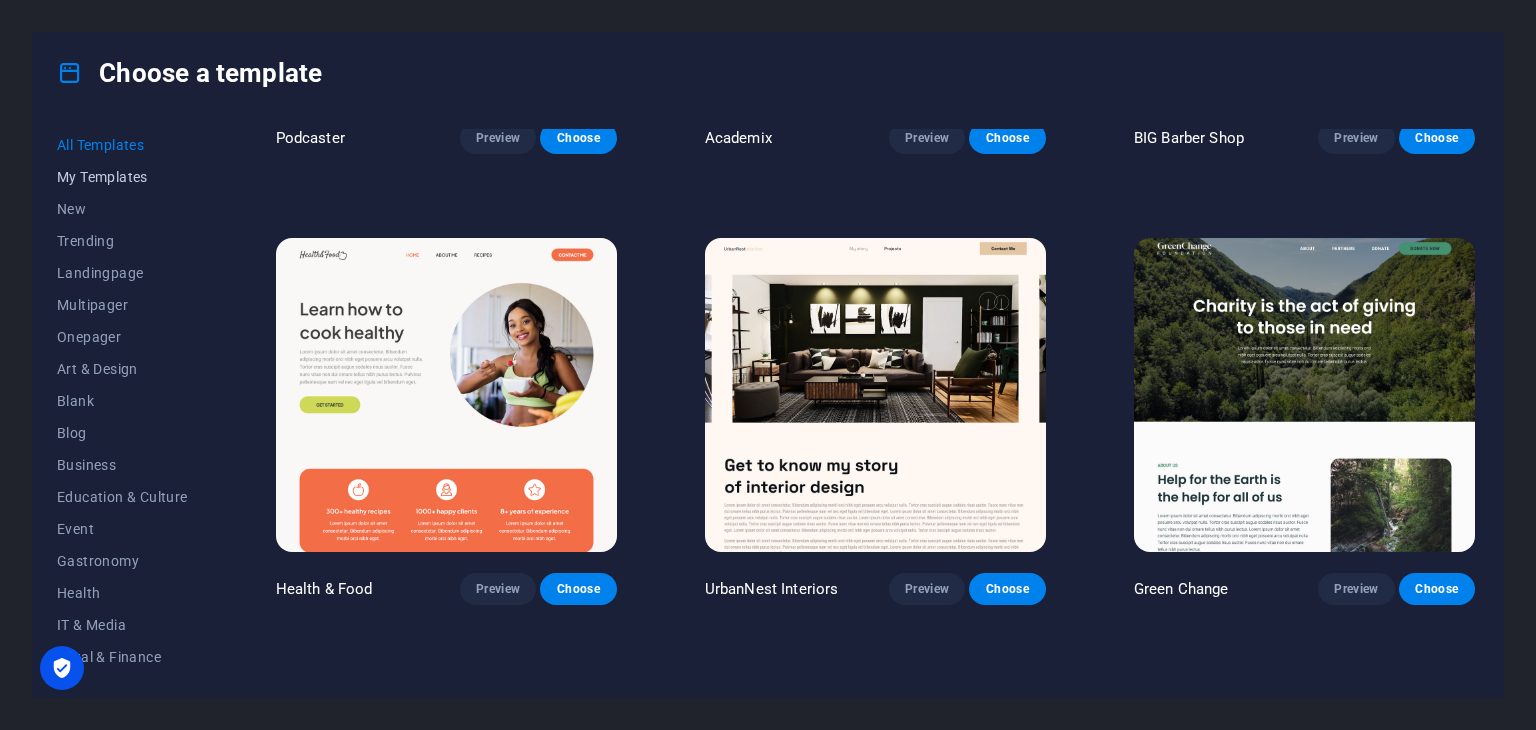 click on "My Templates" at bounding box center (122, 177) 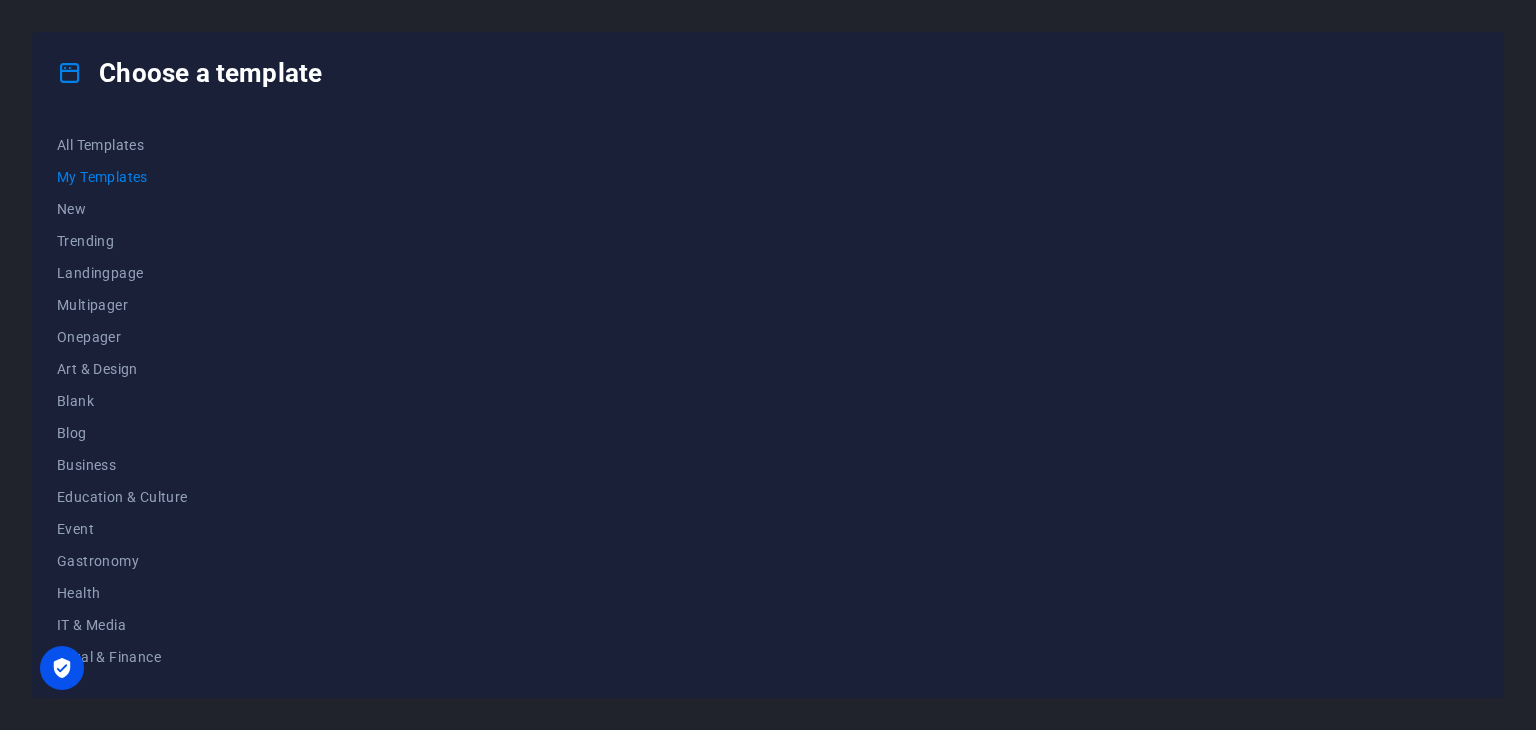 click on "All Templates My Templates New Trending Landingpage Multipager Onepager Art & Design Blank Blog Business Education & Culture Event Gastronomy Health IT & Media Legal & Finance Non-Profit Performance Portfolio Services Sports & Beauty Trades Travel Wireframe" at bounding box center [768, 405] 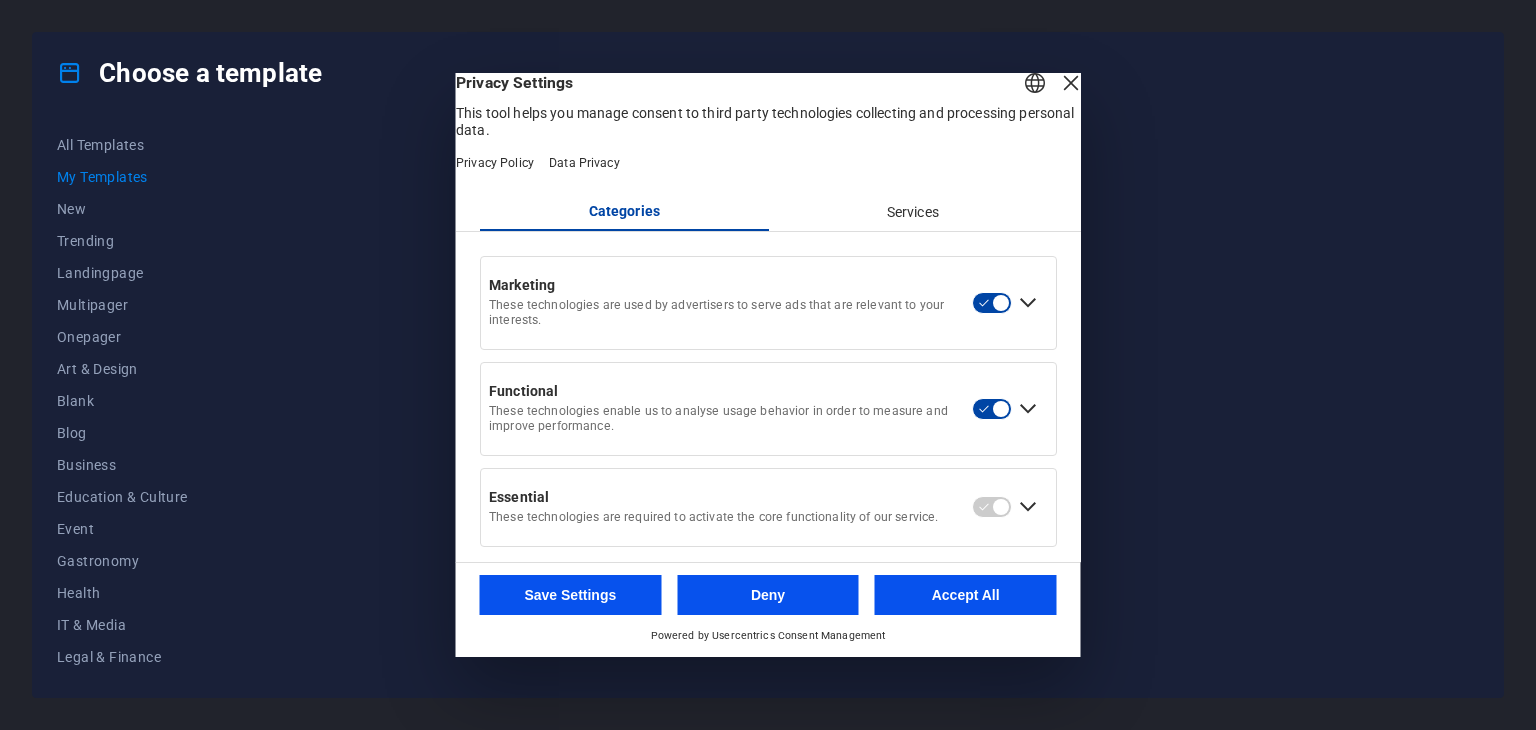 click on "Accept All" at bounding box center [966, 595] 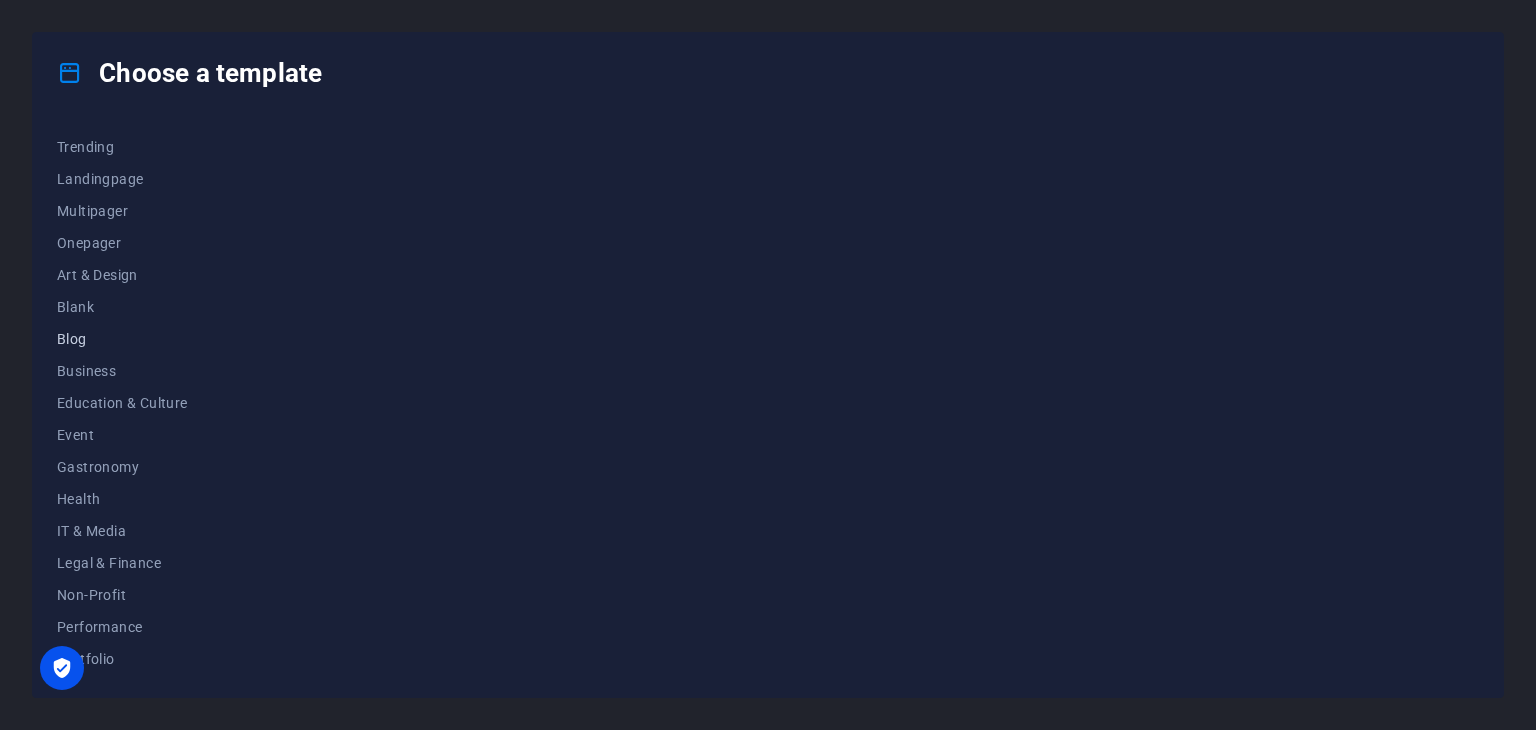 scroll, scrollTop: 100, scrollLeft: 0, axis: vertical 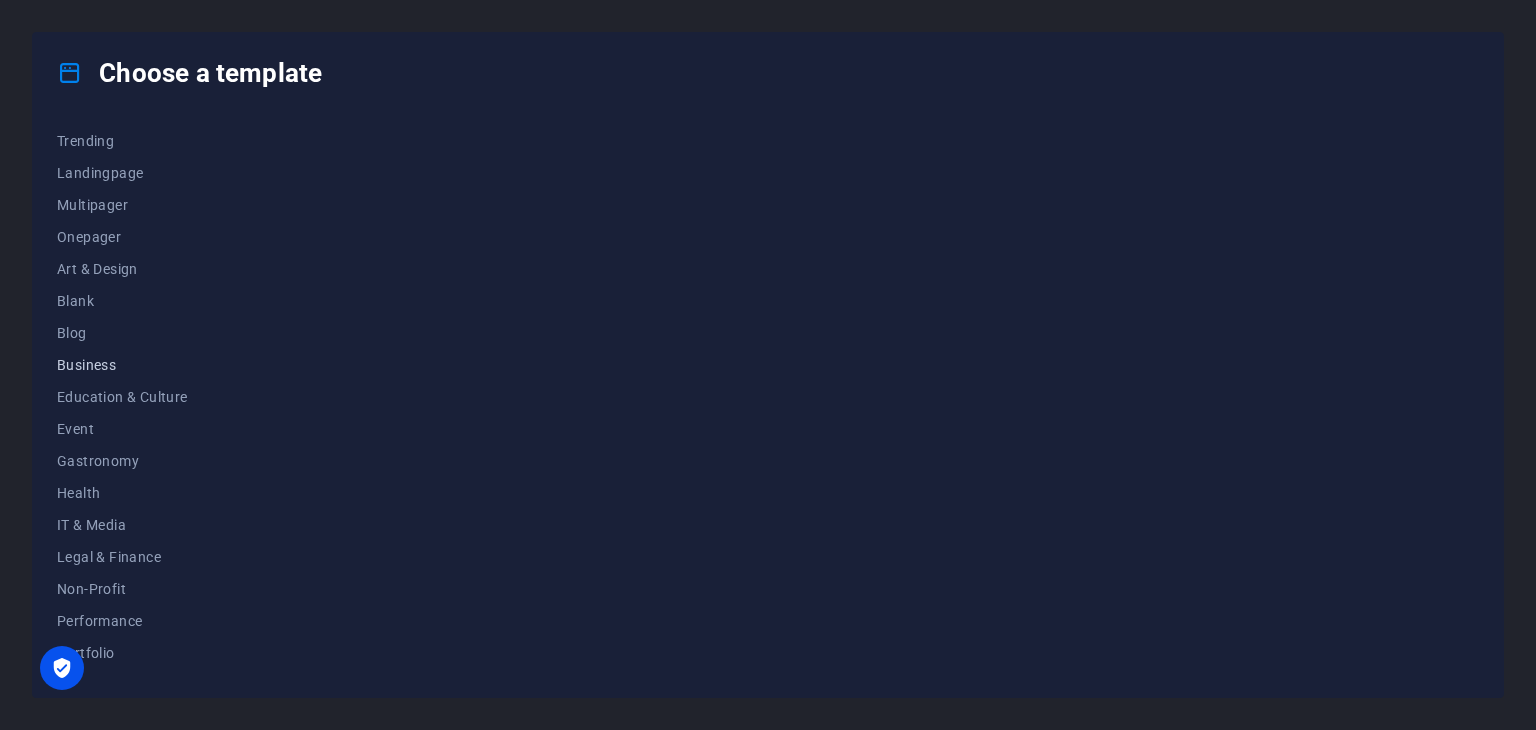 click on "Business" at bounding box center [122, 365] 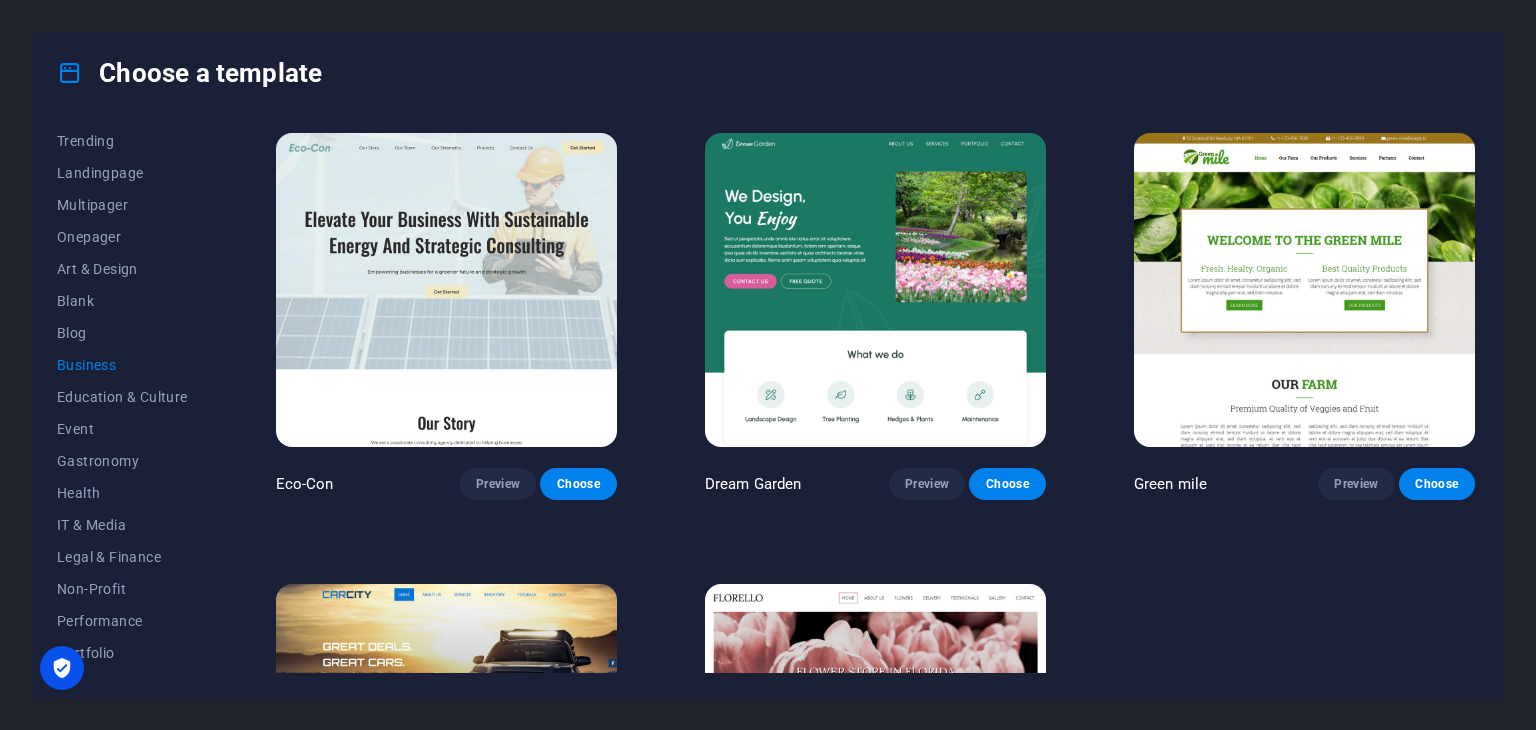 click at bounding box center (446, 290) 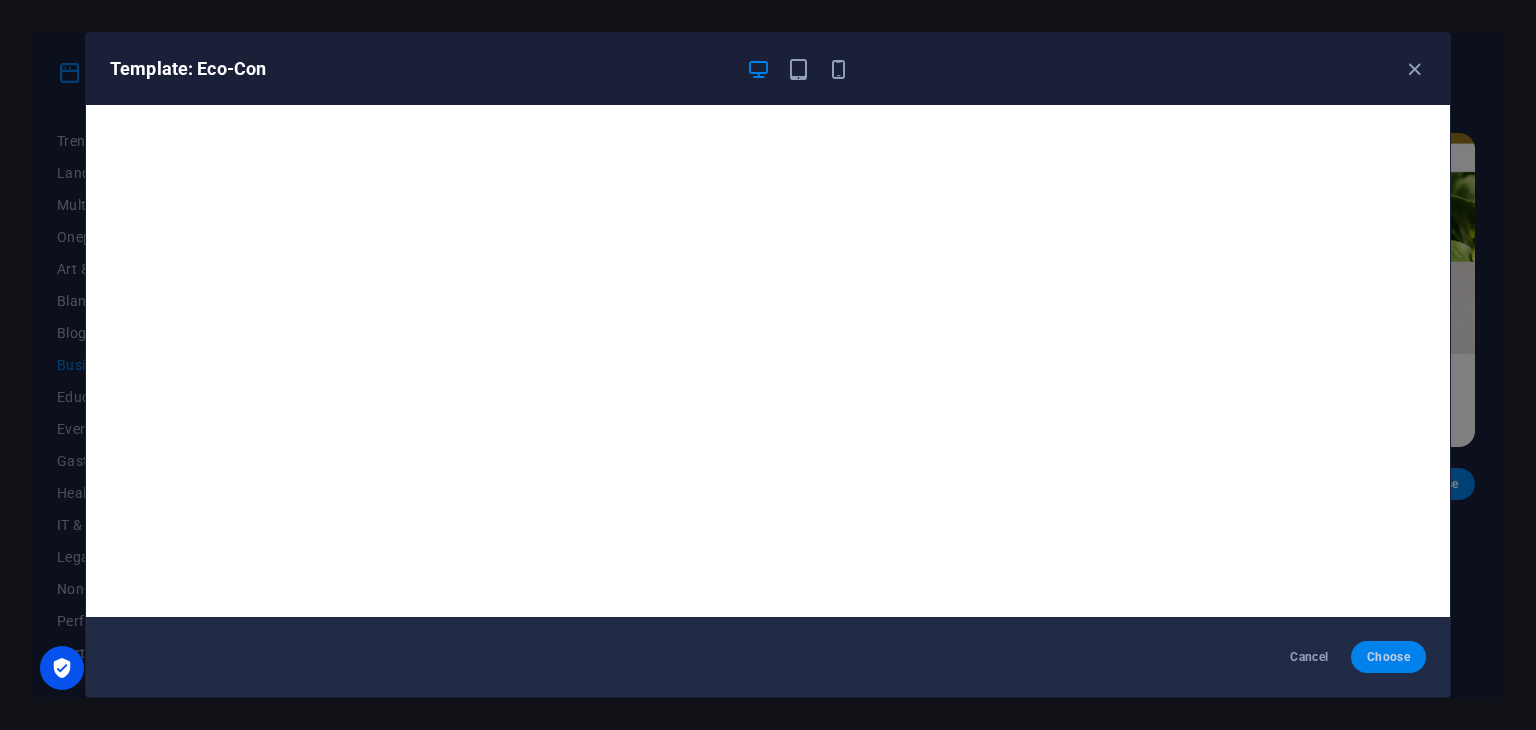 click on "Choose" at bounding box center [1388, 657] 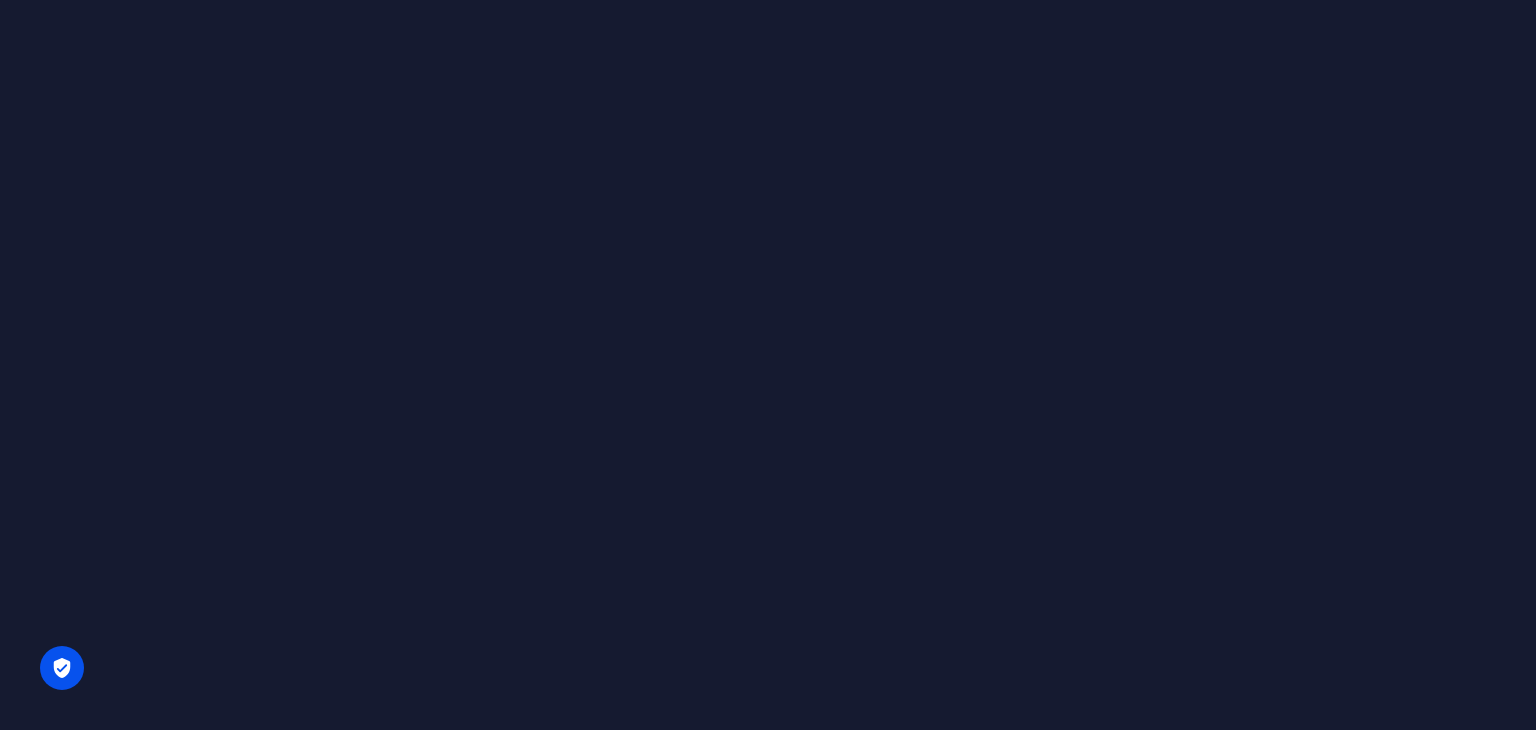 scroll, scrollTop: 0, scrollLeft: 0, axis: both 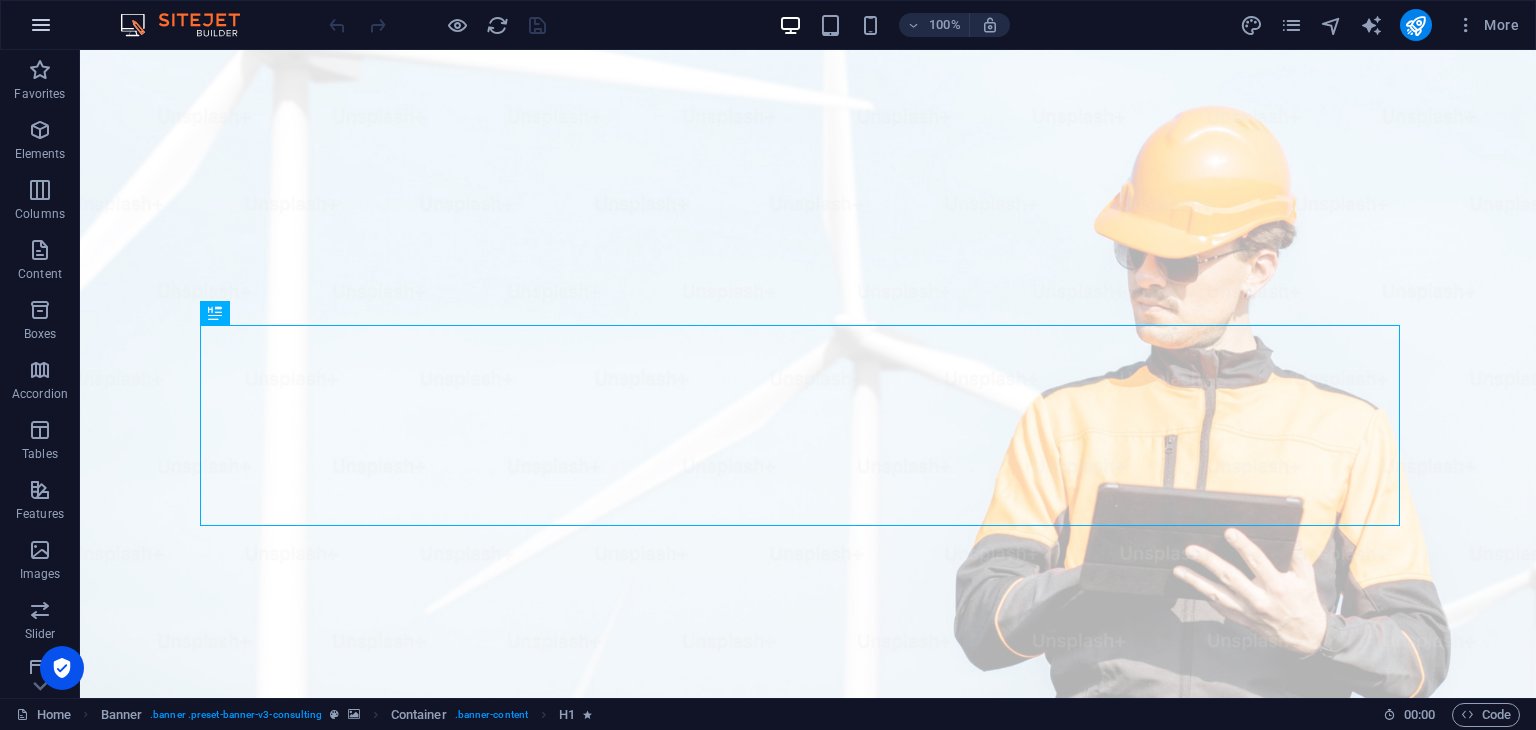 click at bounding box center (41, 25) 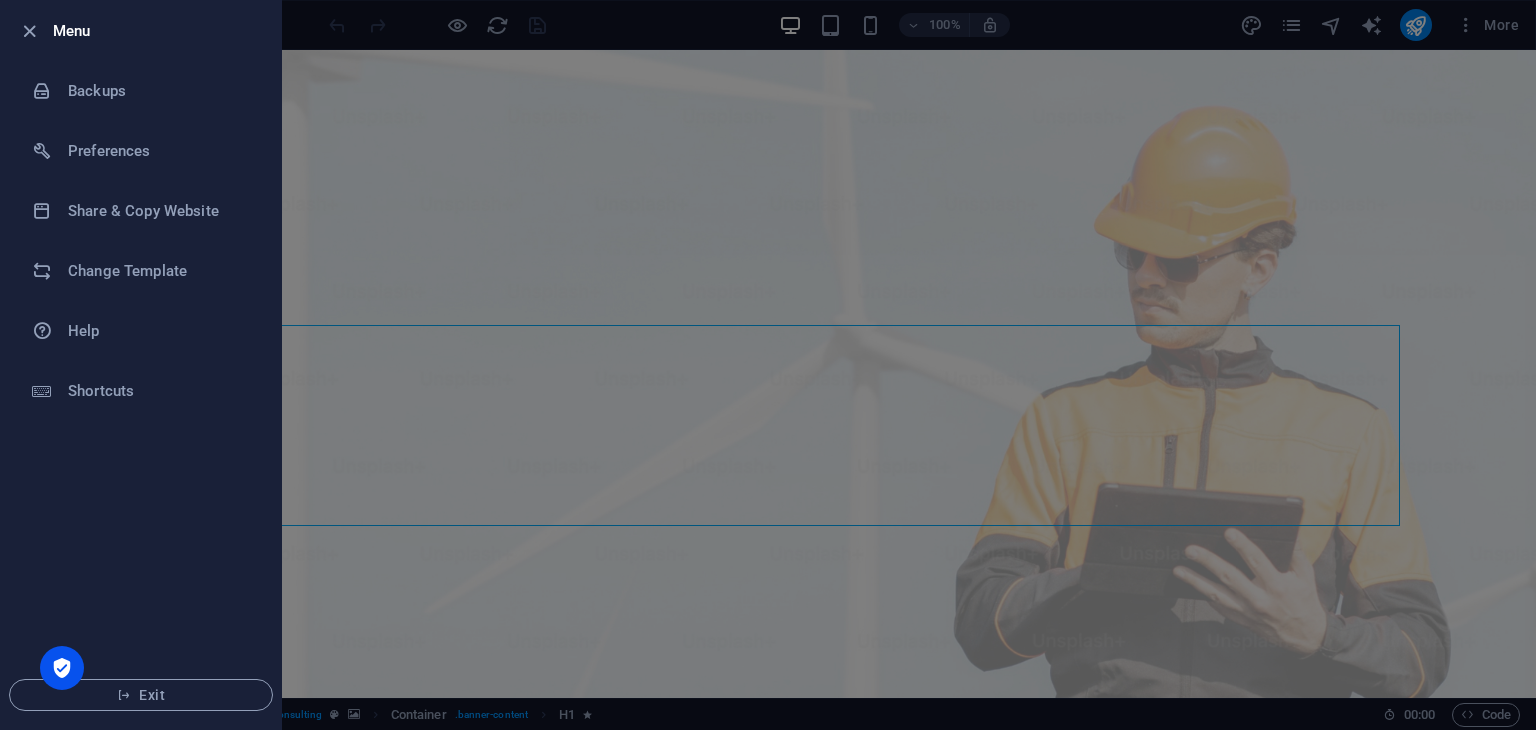 click at bounding box center [768, 365] 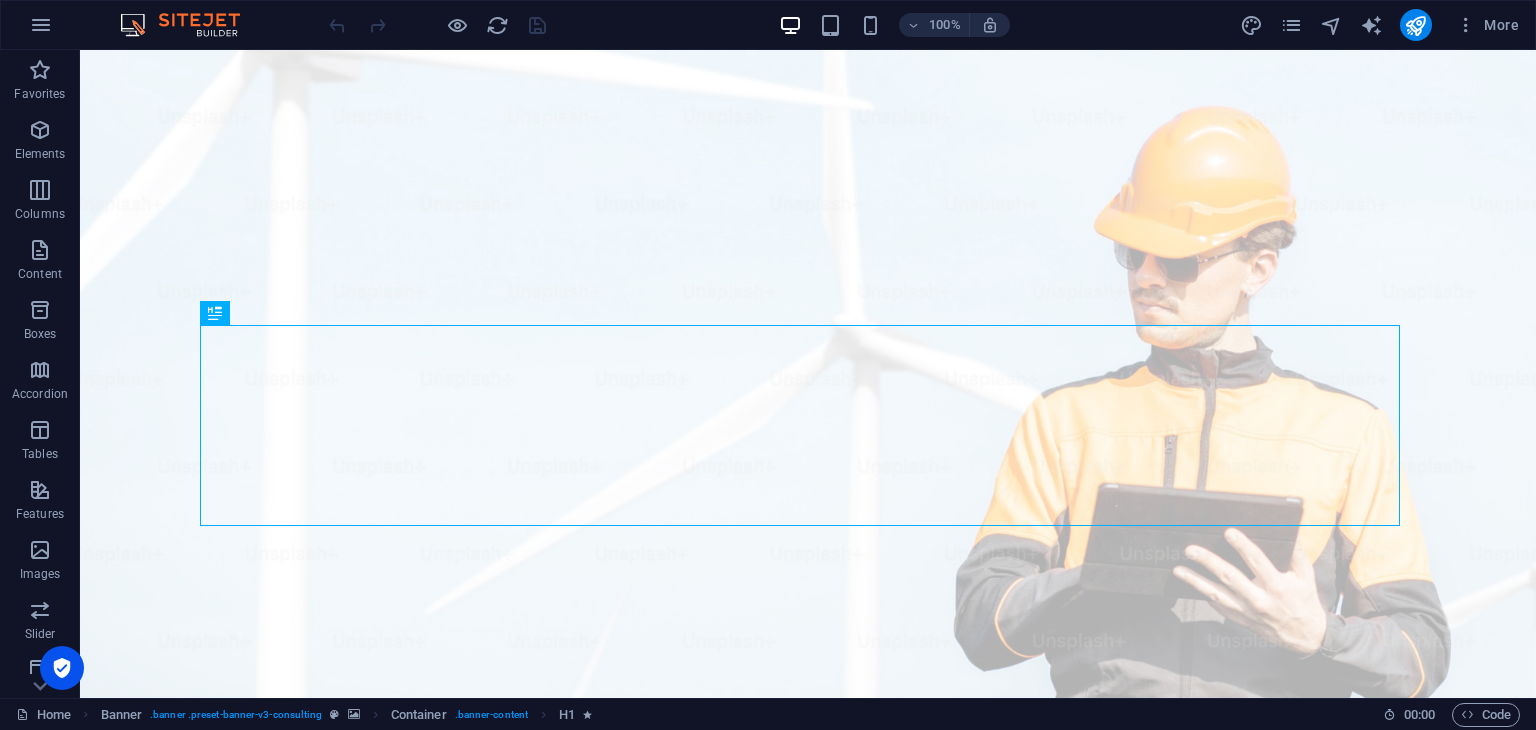 click on "More" at bounding box center [1383, 25] 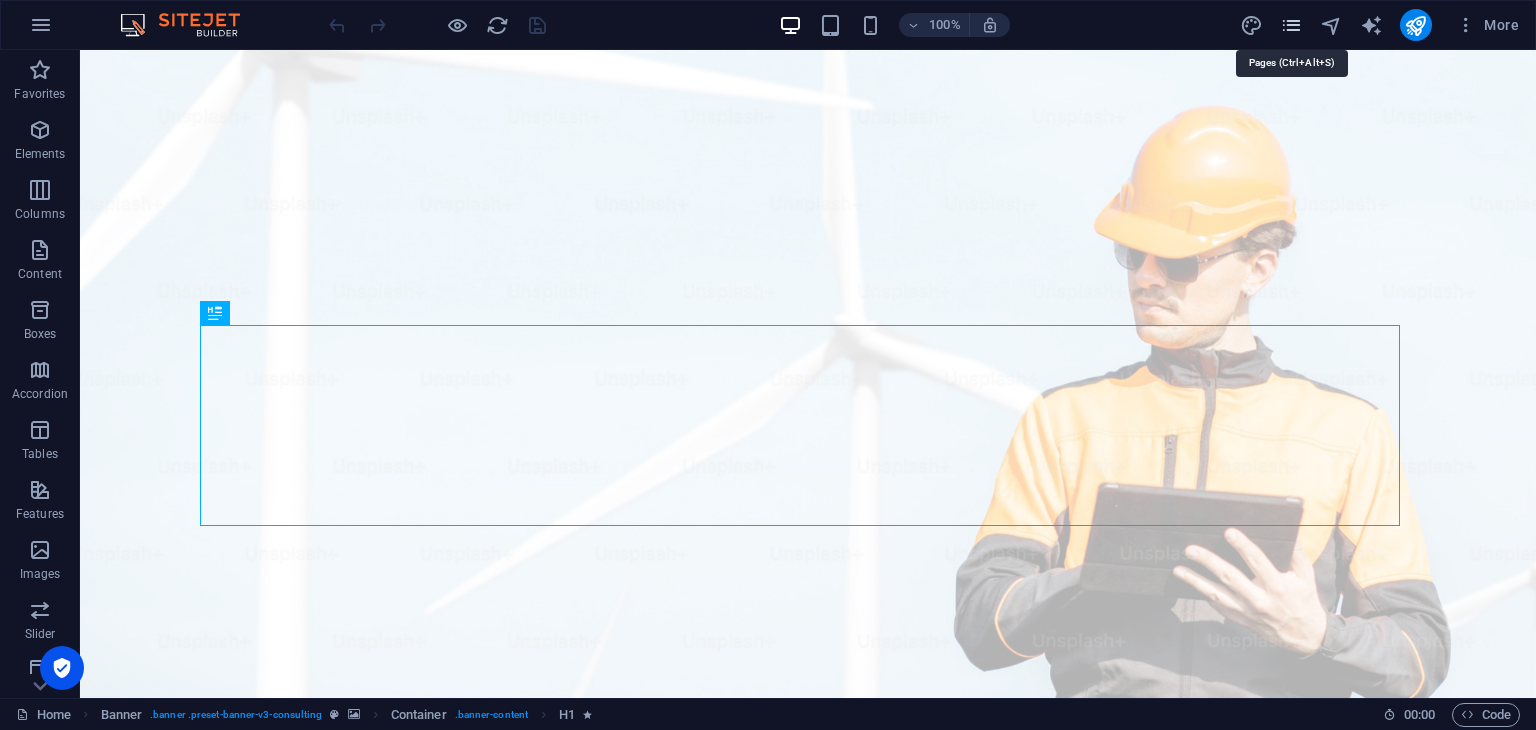 click at bounding box center (1291, 25) 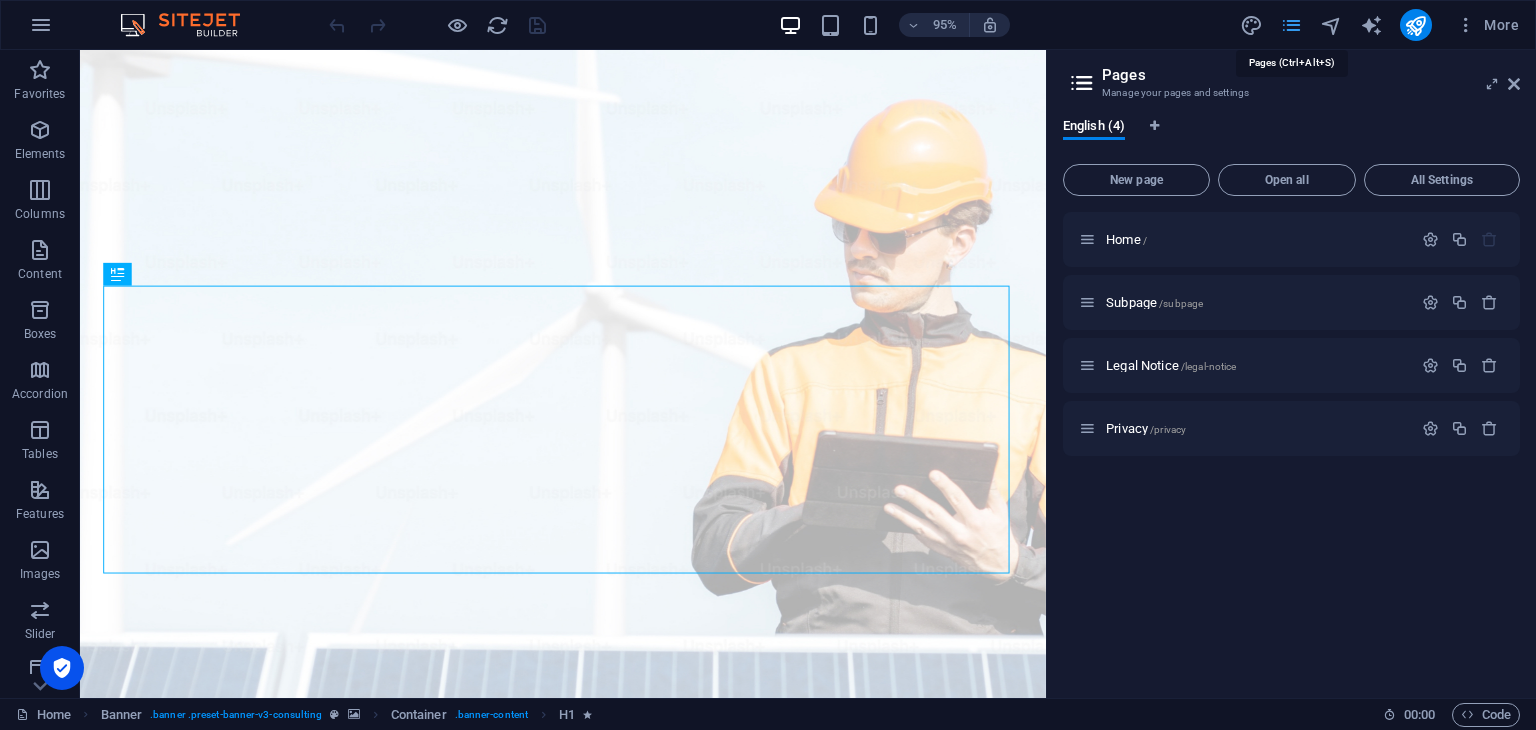 click at bounding box center (1291, 25) 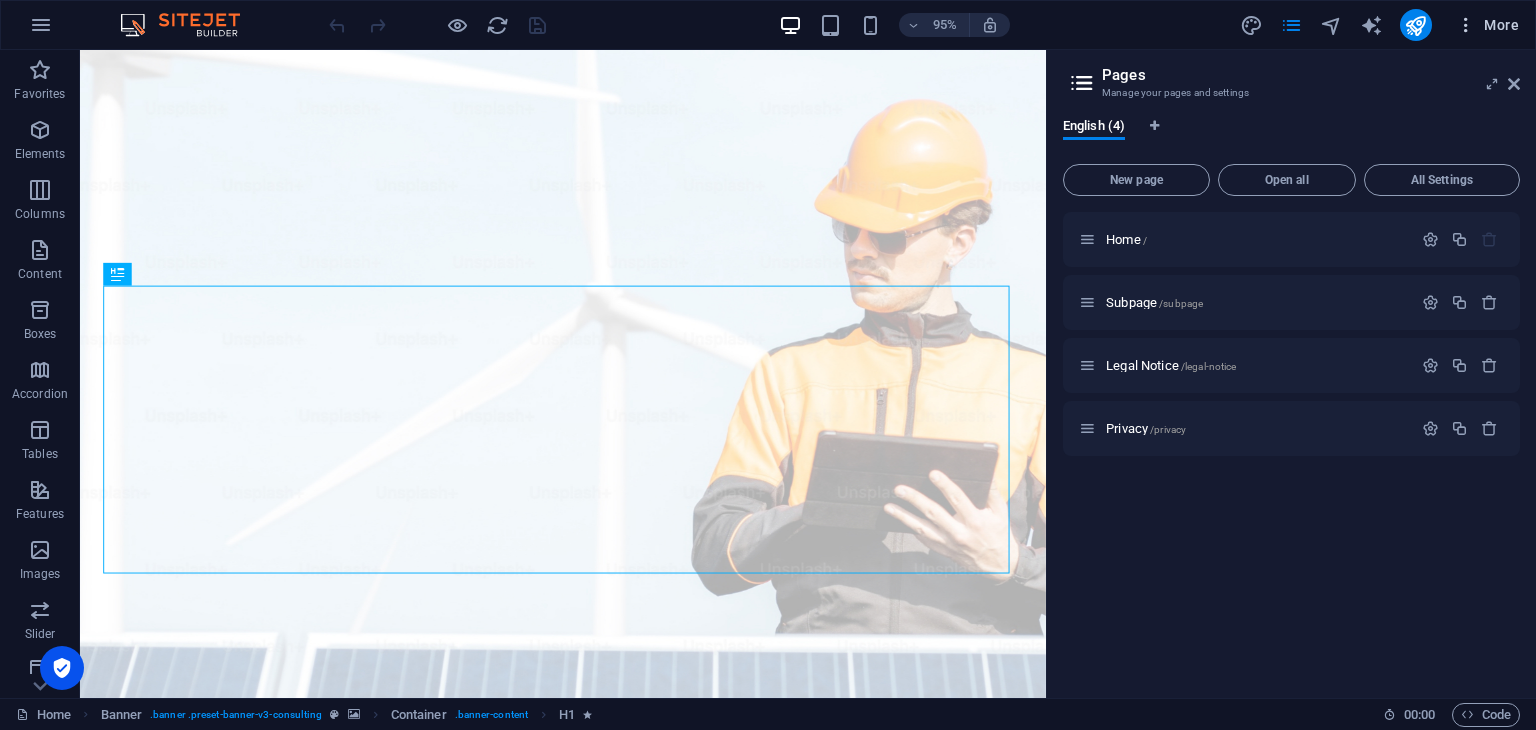 click on "More" at bounding box center (1487, 25) 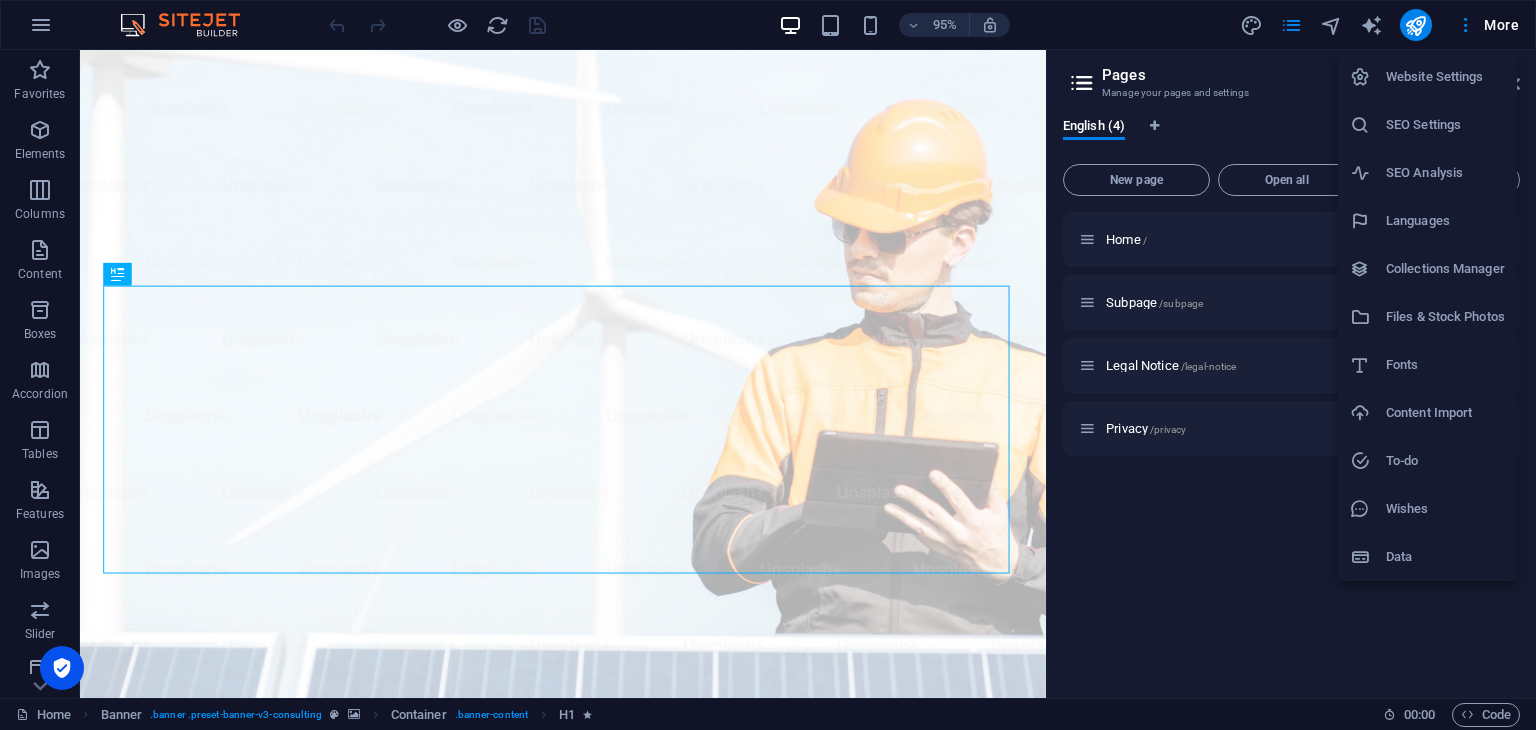 click at bounding box center [768, 365] 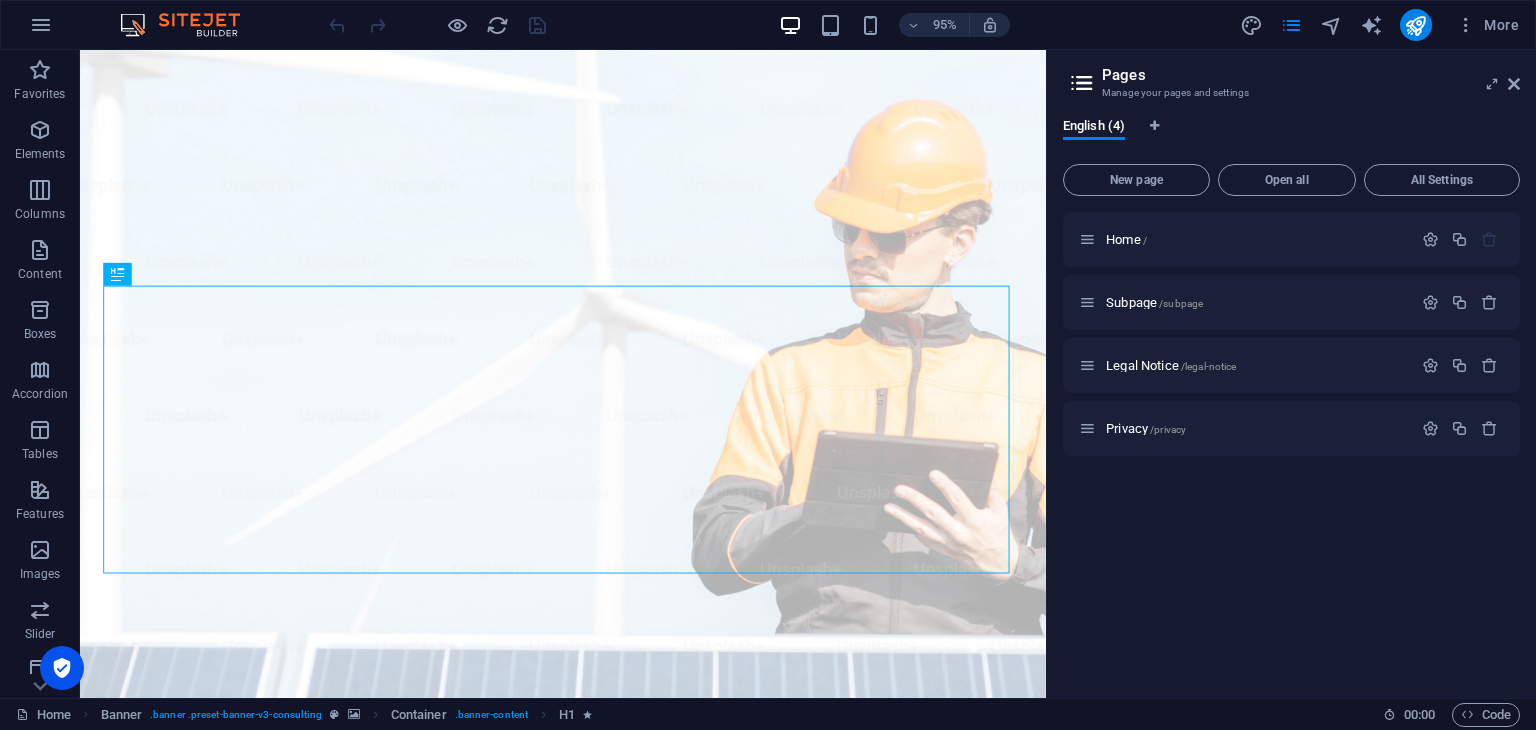 click on "Our Story Our Team Our Strengths Projects Contact Us Get Started" at bounding box center [588, 1045] 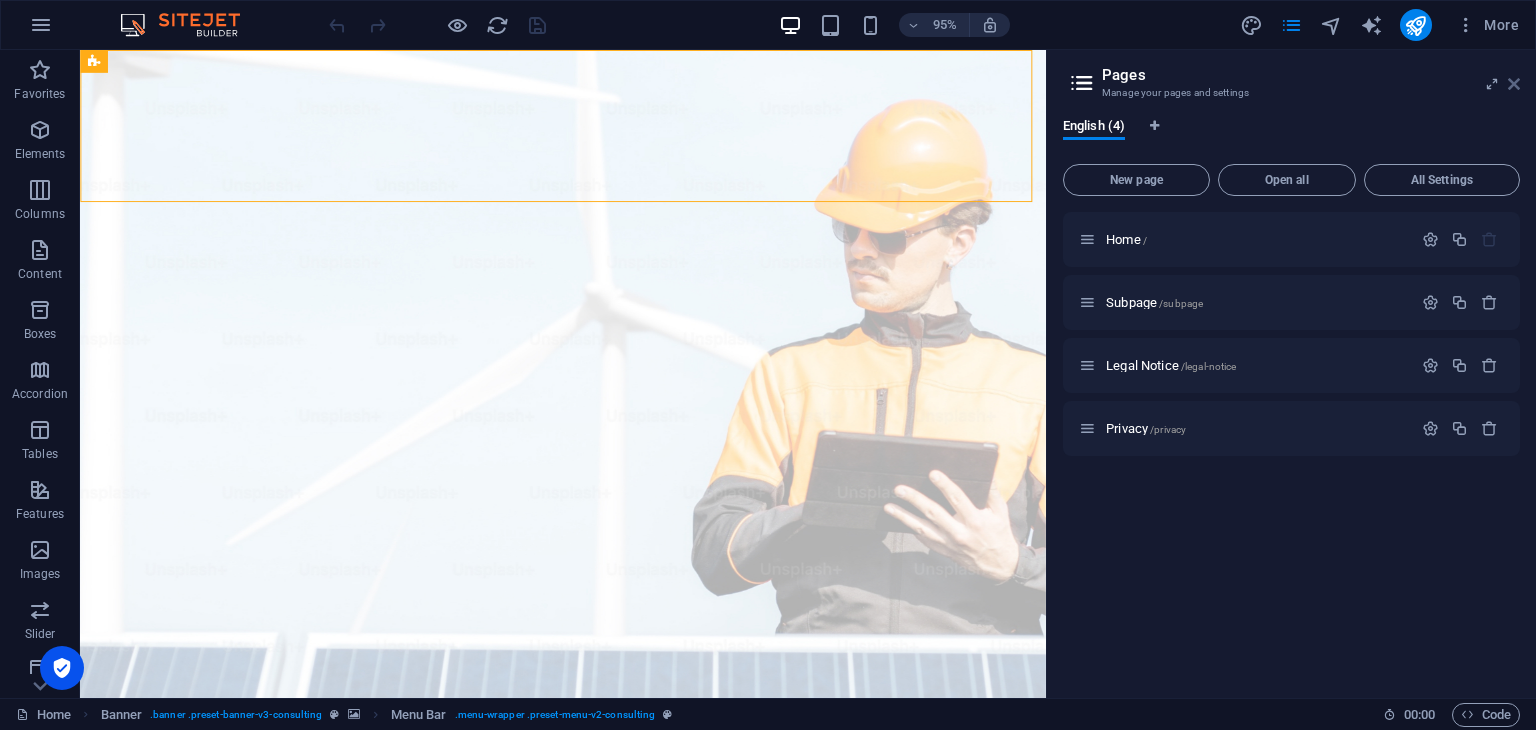 click at bounding box center [1514, 84] 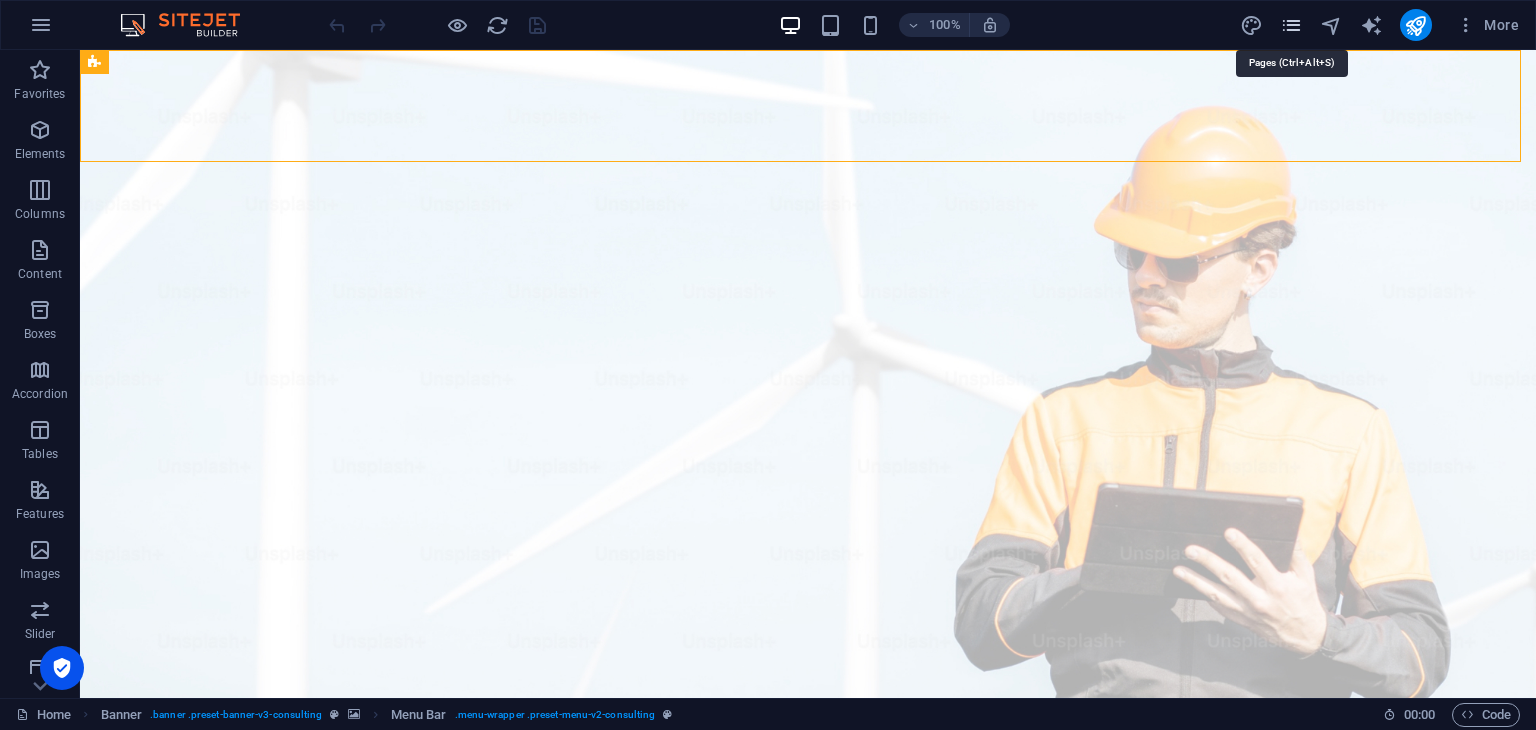 click at bounding box center [1291, 25] 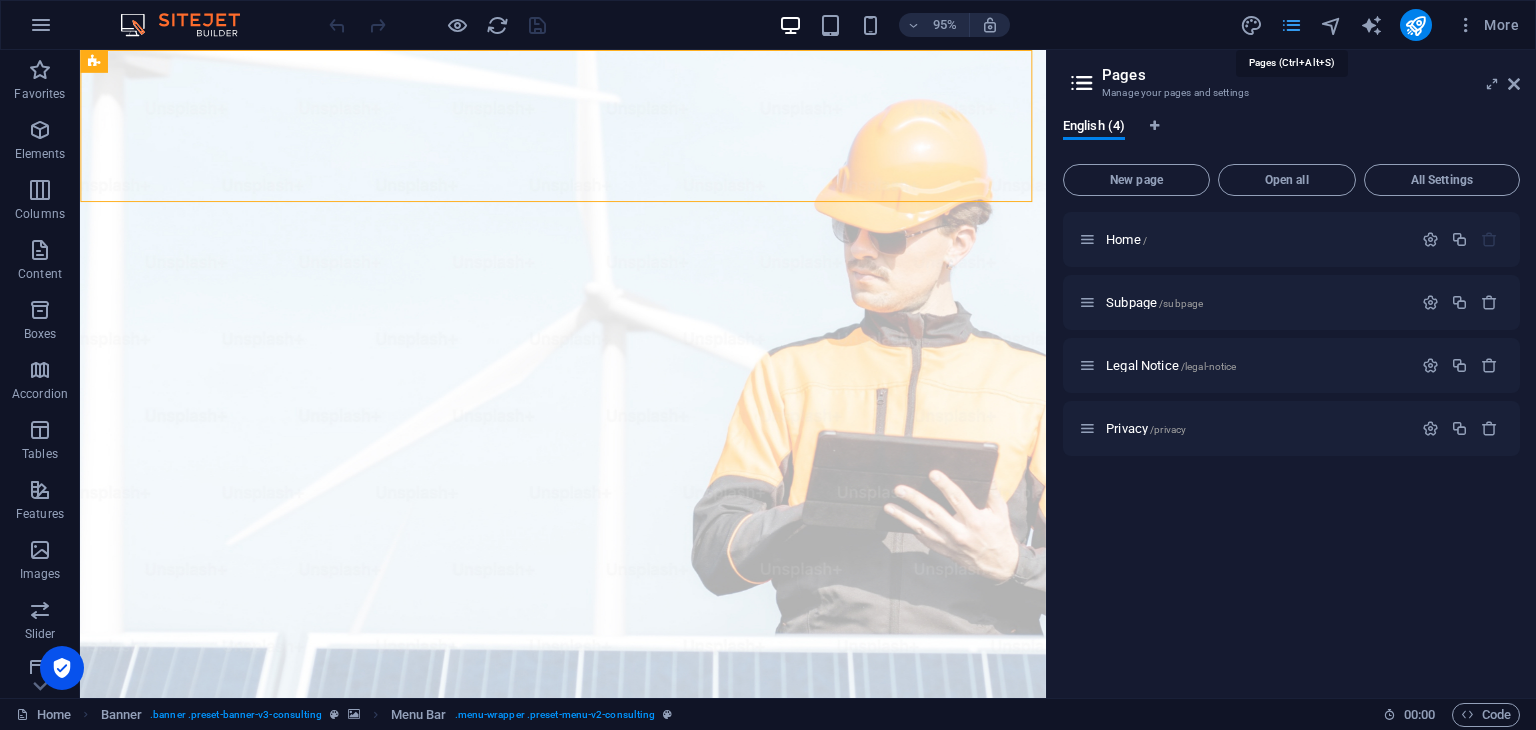 click at bounding box center (1291, 25) 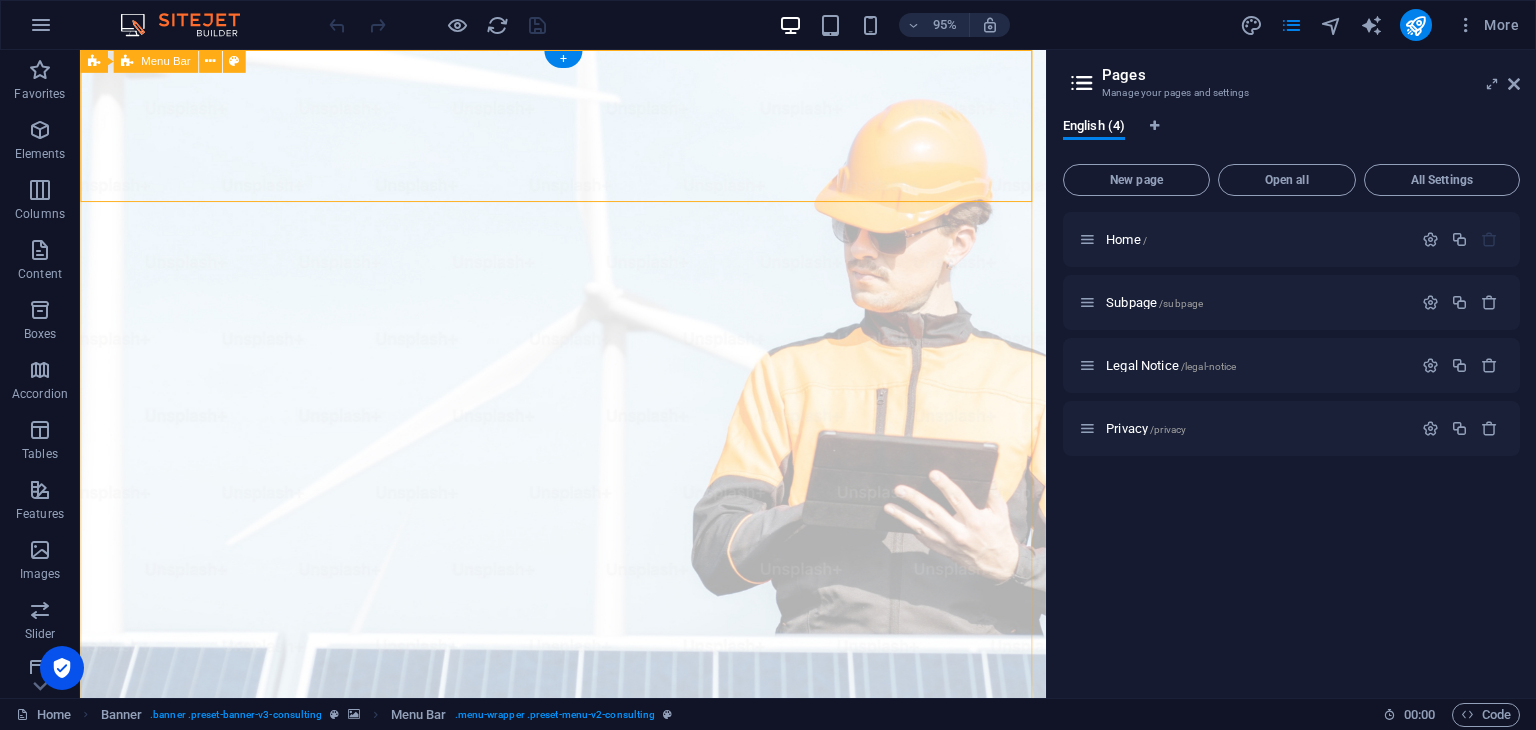 click on "Elevate Your Business With Sustainable Energy And Strategic Consulting Empowering businesses for a greener future and strategic growth Get Started" at bounding box center [588, 1422] 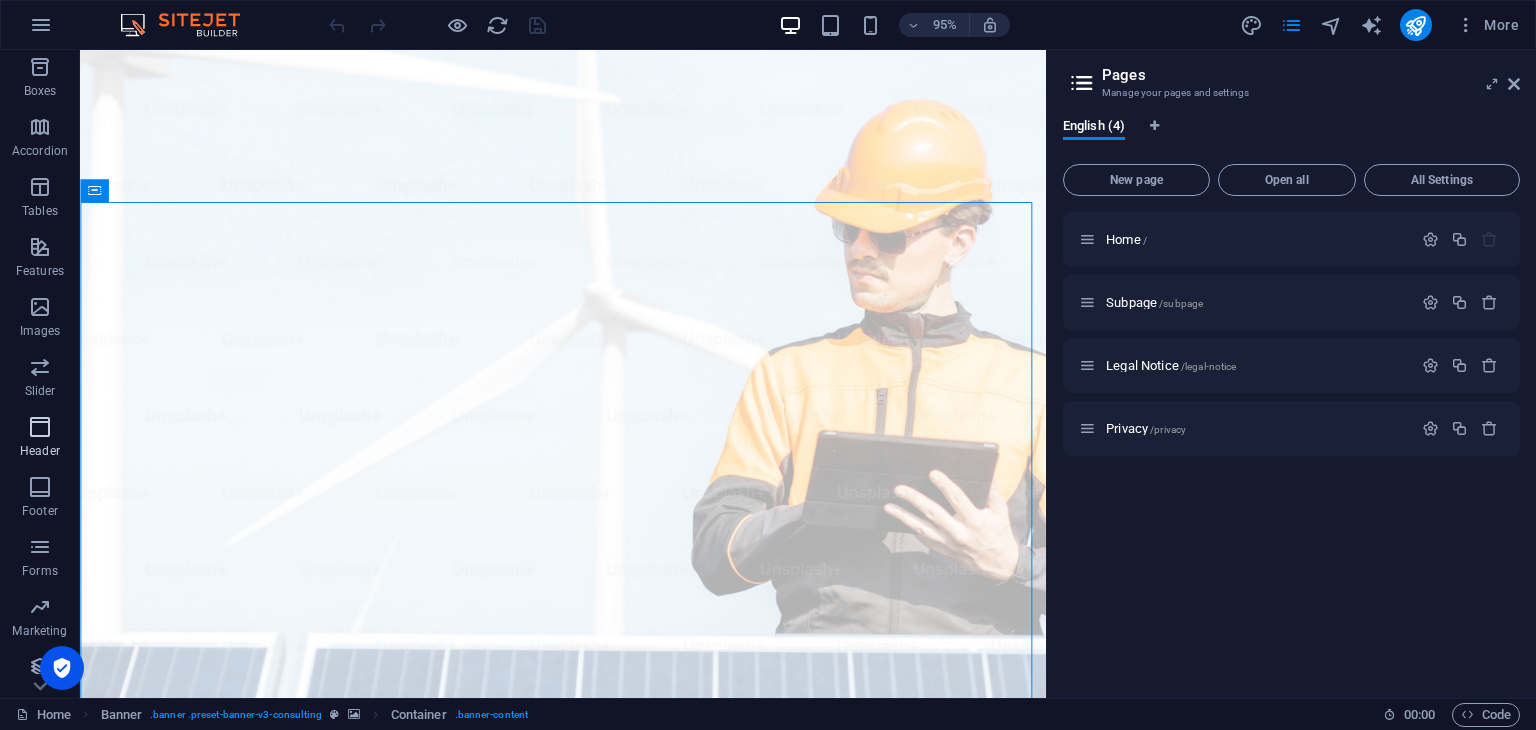 scroll, scrollTop: 252, scrollLeft: 0, axis: vertical 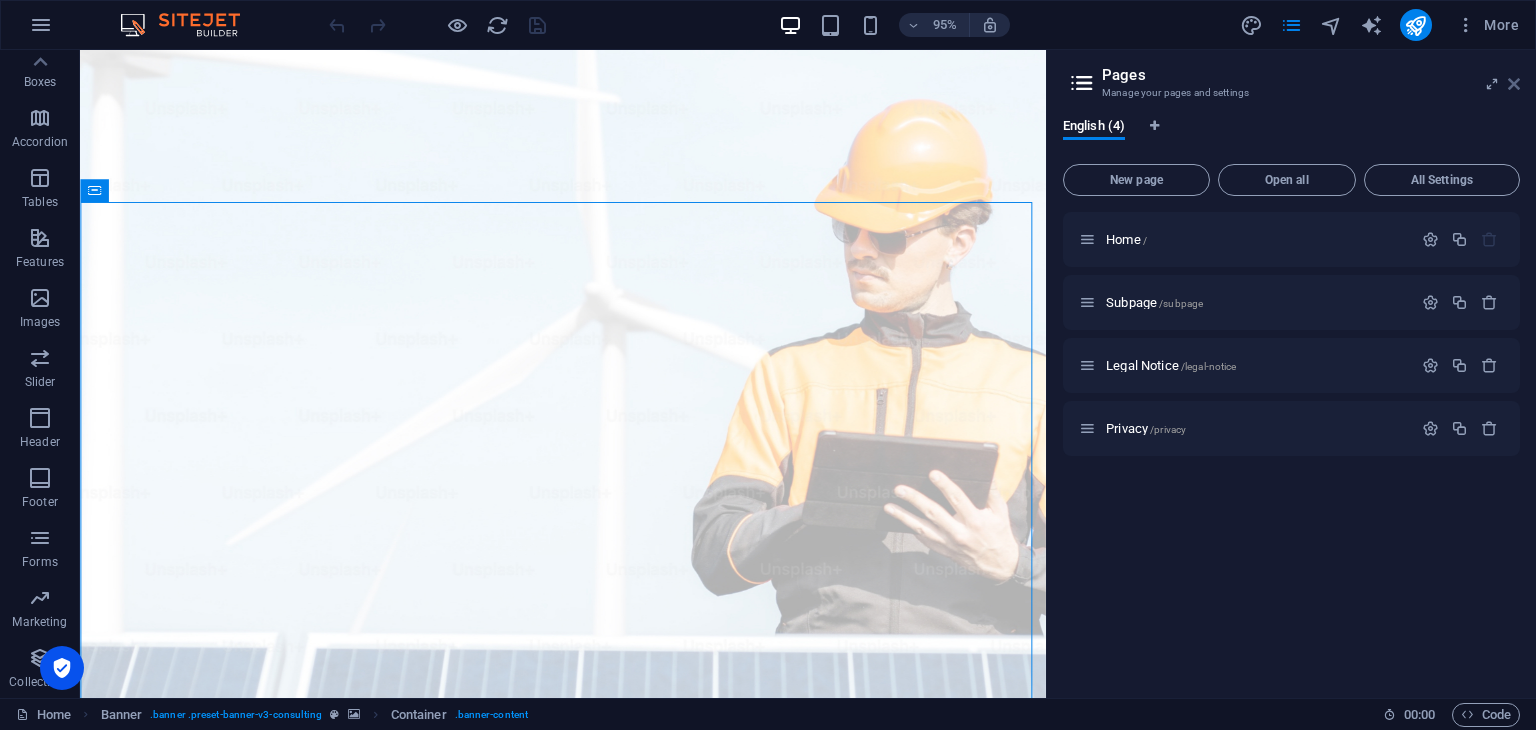 click at bounding box center (1514, 84) 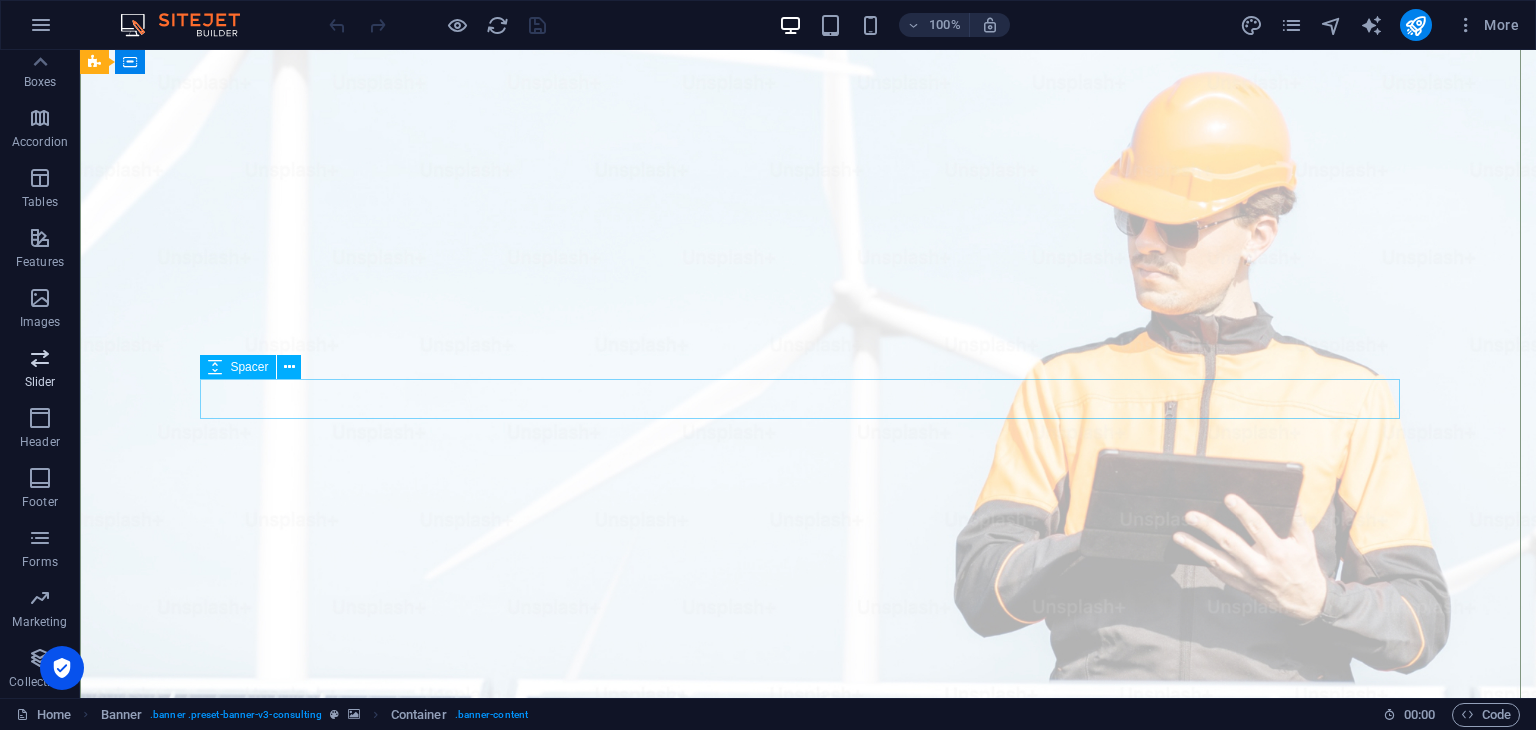 scroll, scrollTop: 0, scrollLeft: 0, axis: both 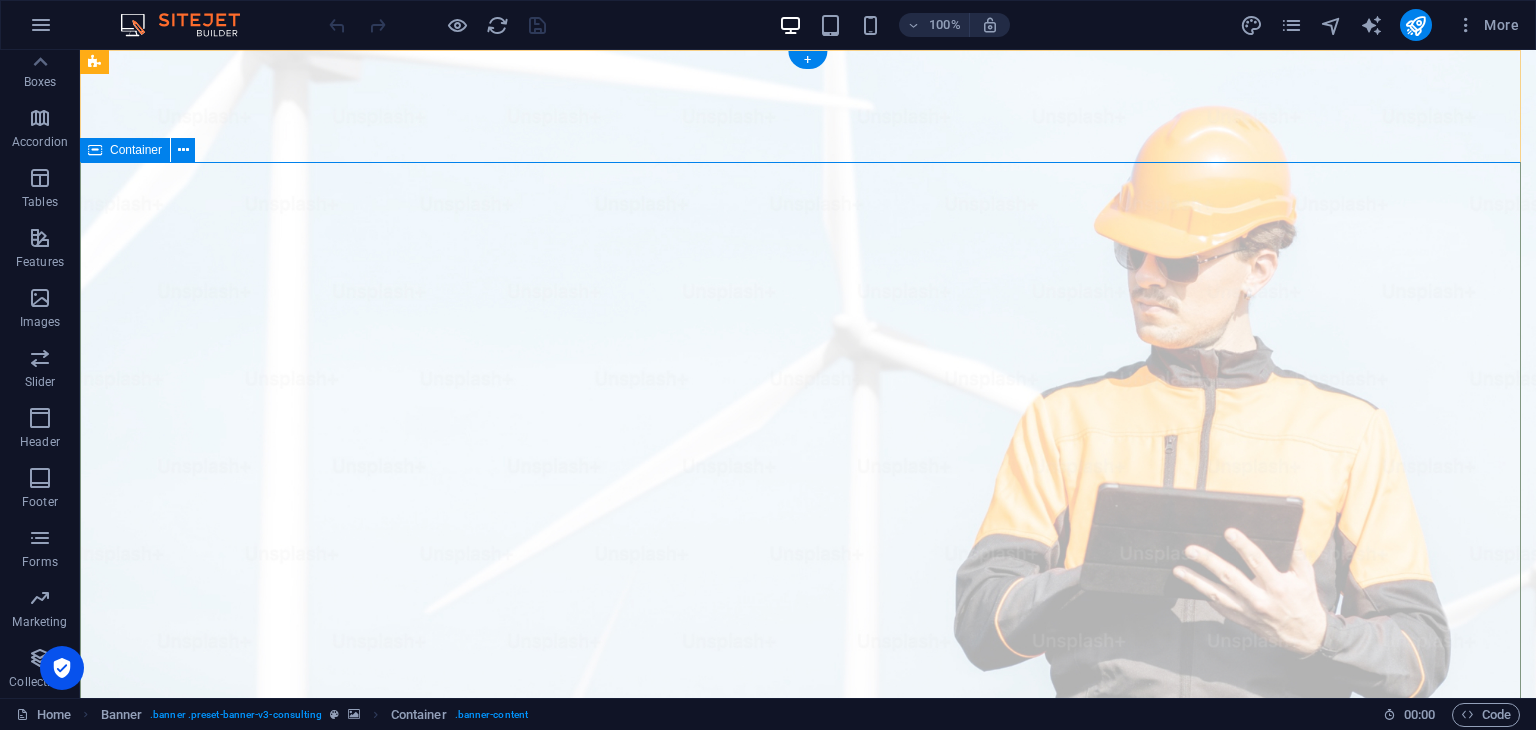 click on "Elevate Your Business With Sustainable Energy And Strategic Consulting Empowering businesses for a greener future and strategic growth Get Started" at bounding box center [808, 1371] 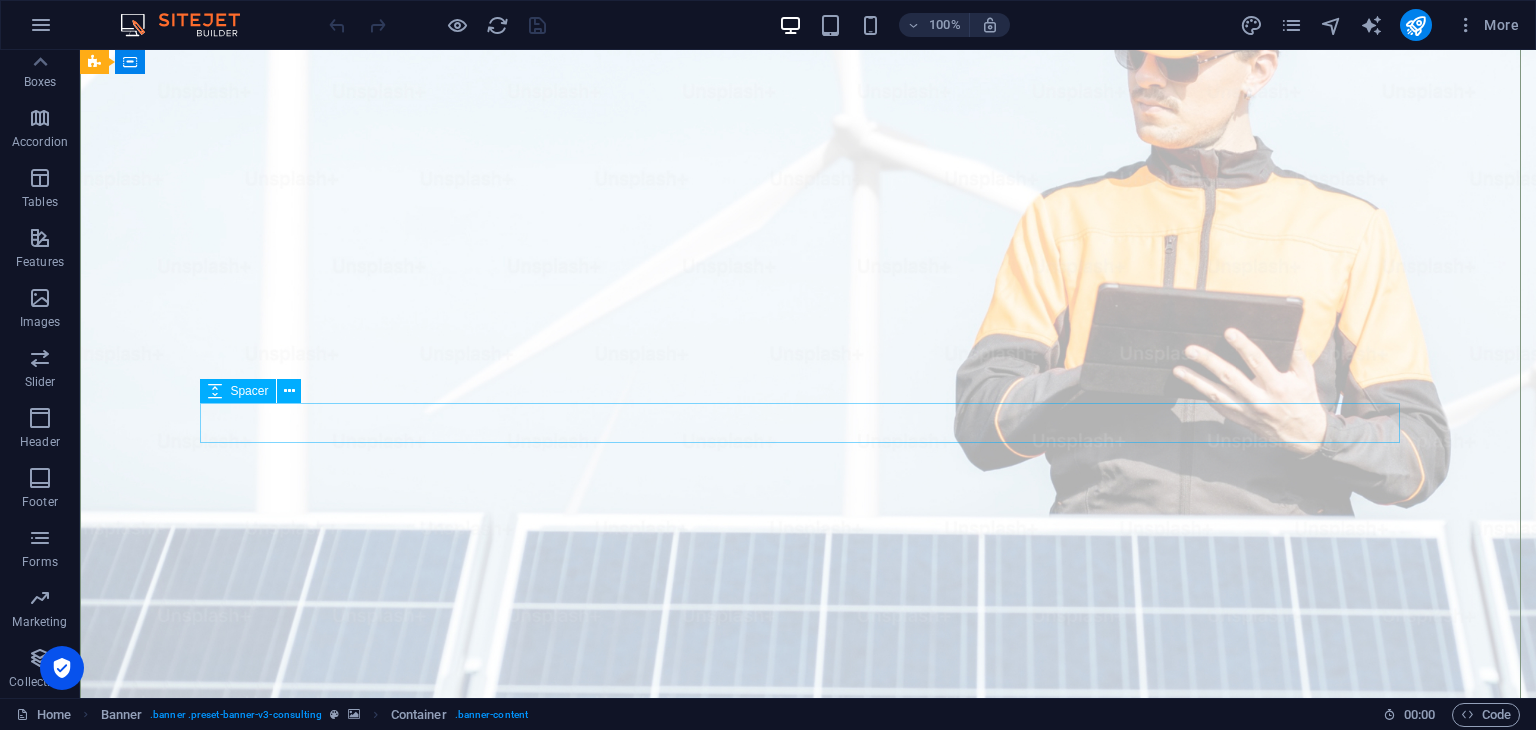 scroll, scrollTop: 0, scrollLeft: 0, axis: both 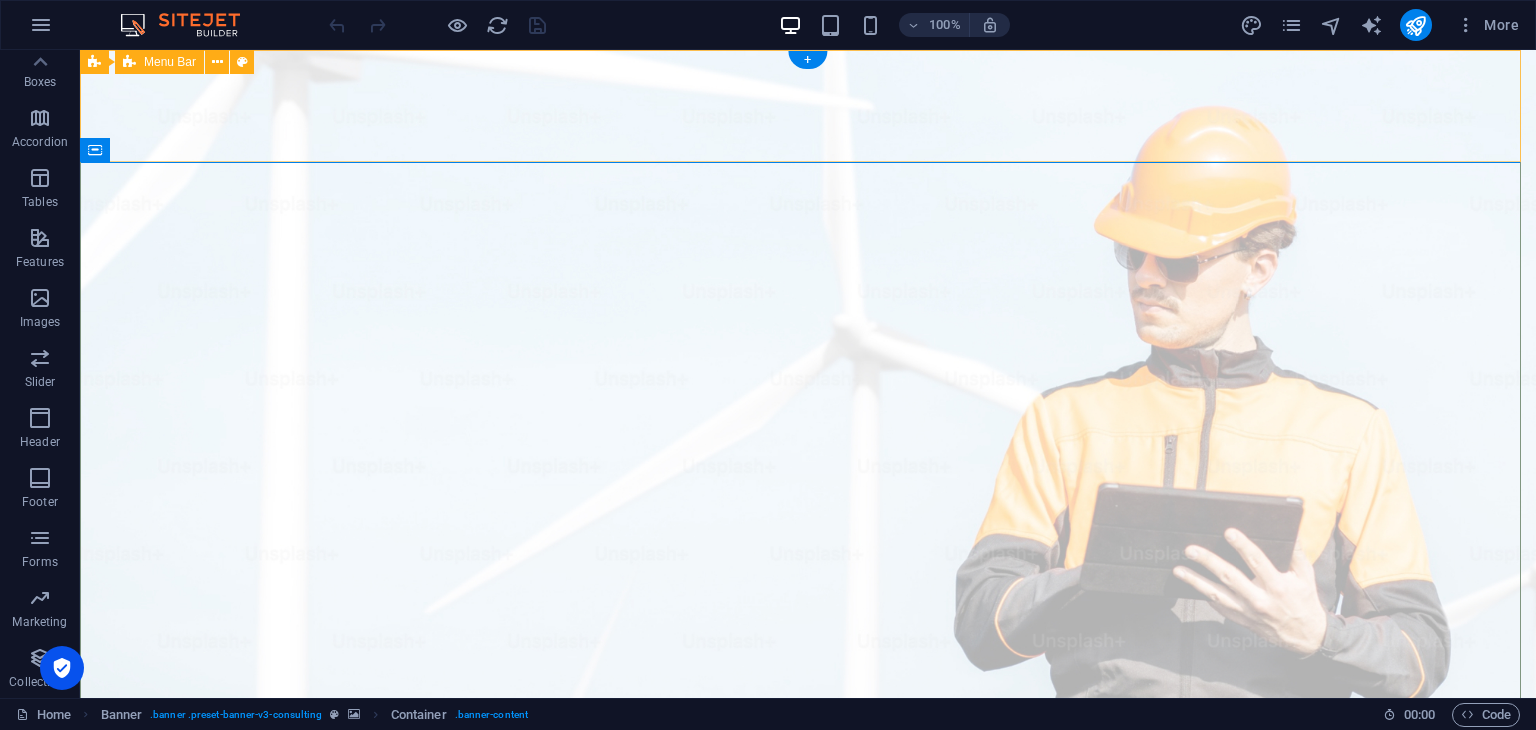 click on "Our Story Our Team Our Strengths Projects Contact Us Get Started" at bounding box center [808, 1045] 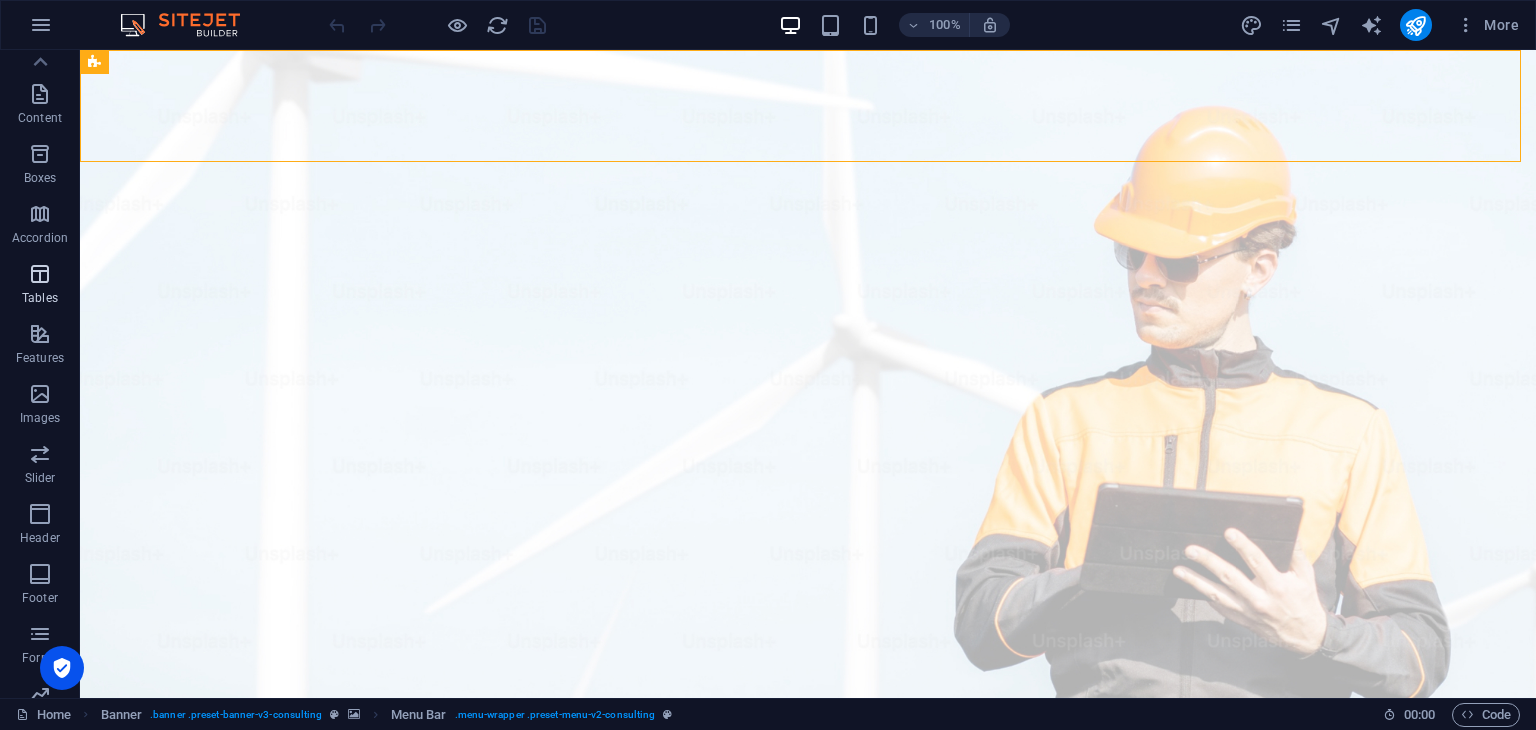 scroll, scrollTop: 0, scrollLeft: 0, axis: both 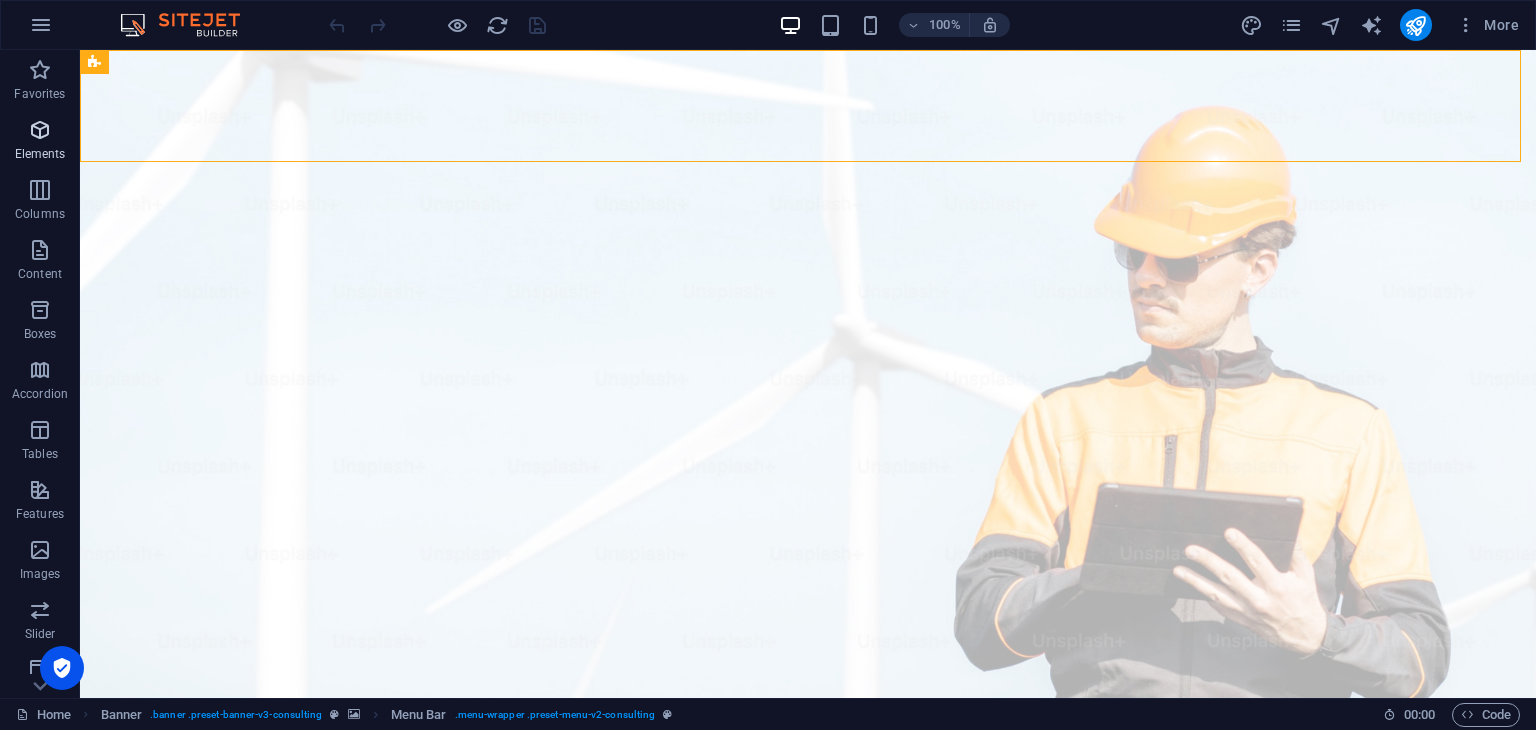 click on "Elements" at bounding box center [40, 142] 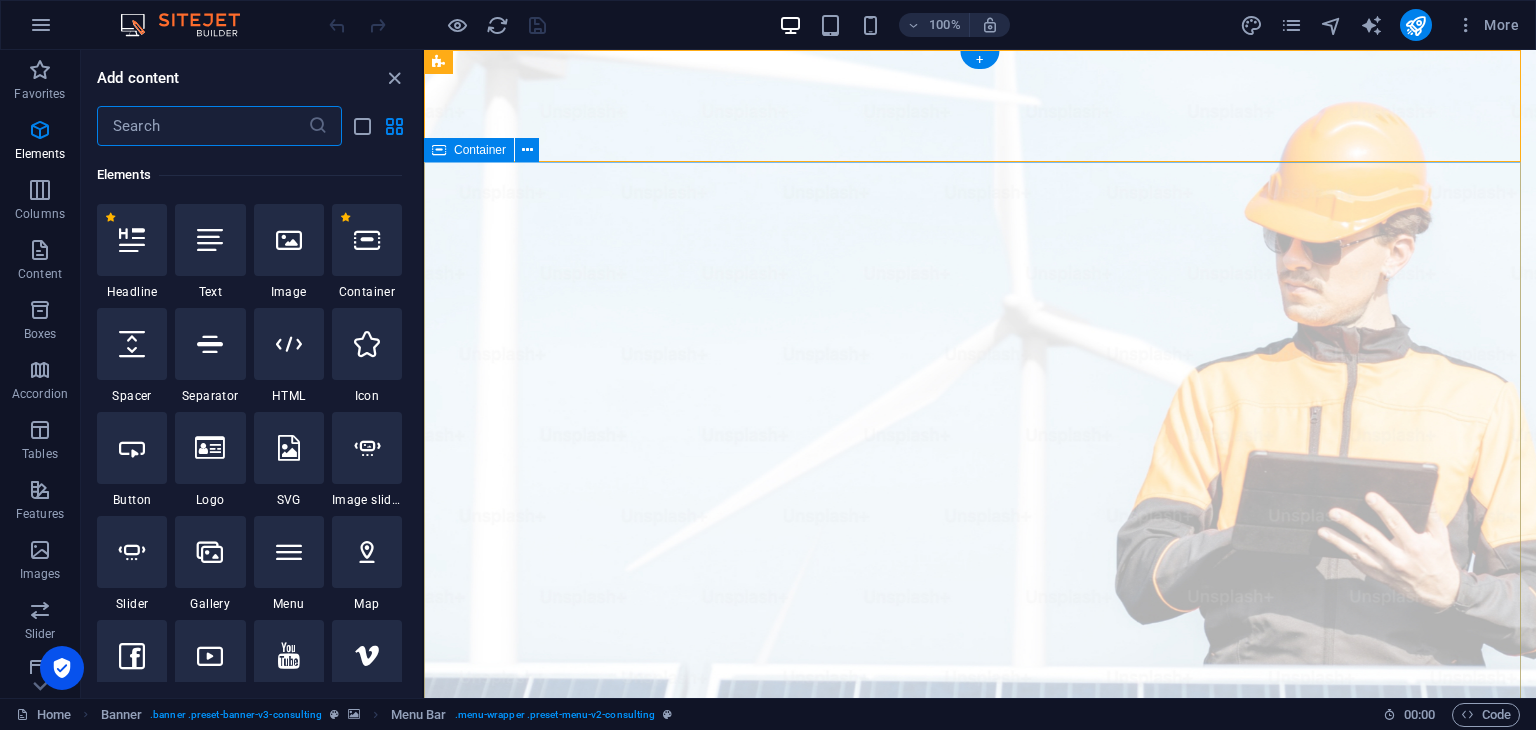 scroll, scrollTop: 212, scrollLeft: 0, axis: vertical 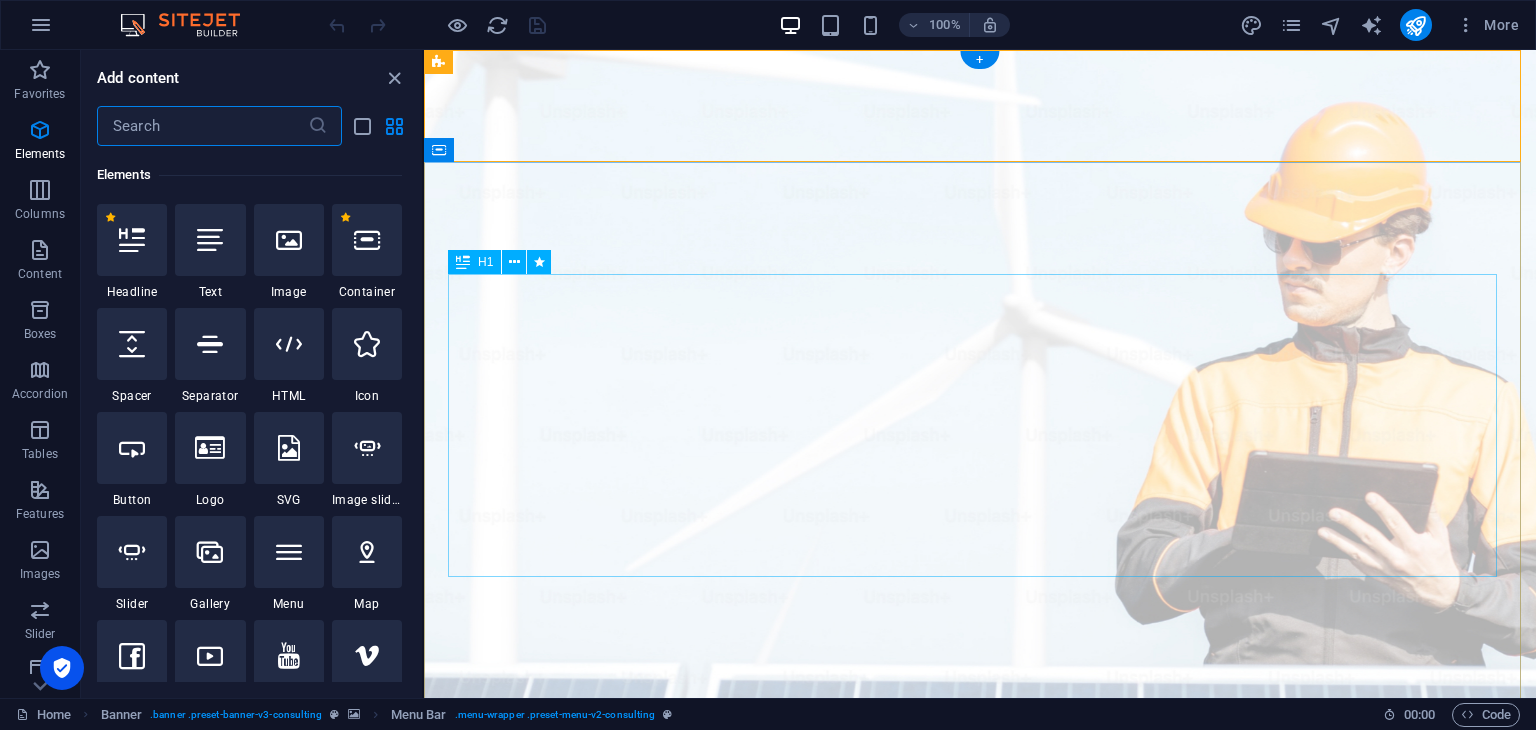click on "Elevate Your Business With Sustainable Energy And Strategic Consulting" at bounding box center [980, 1291] 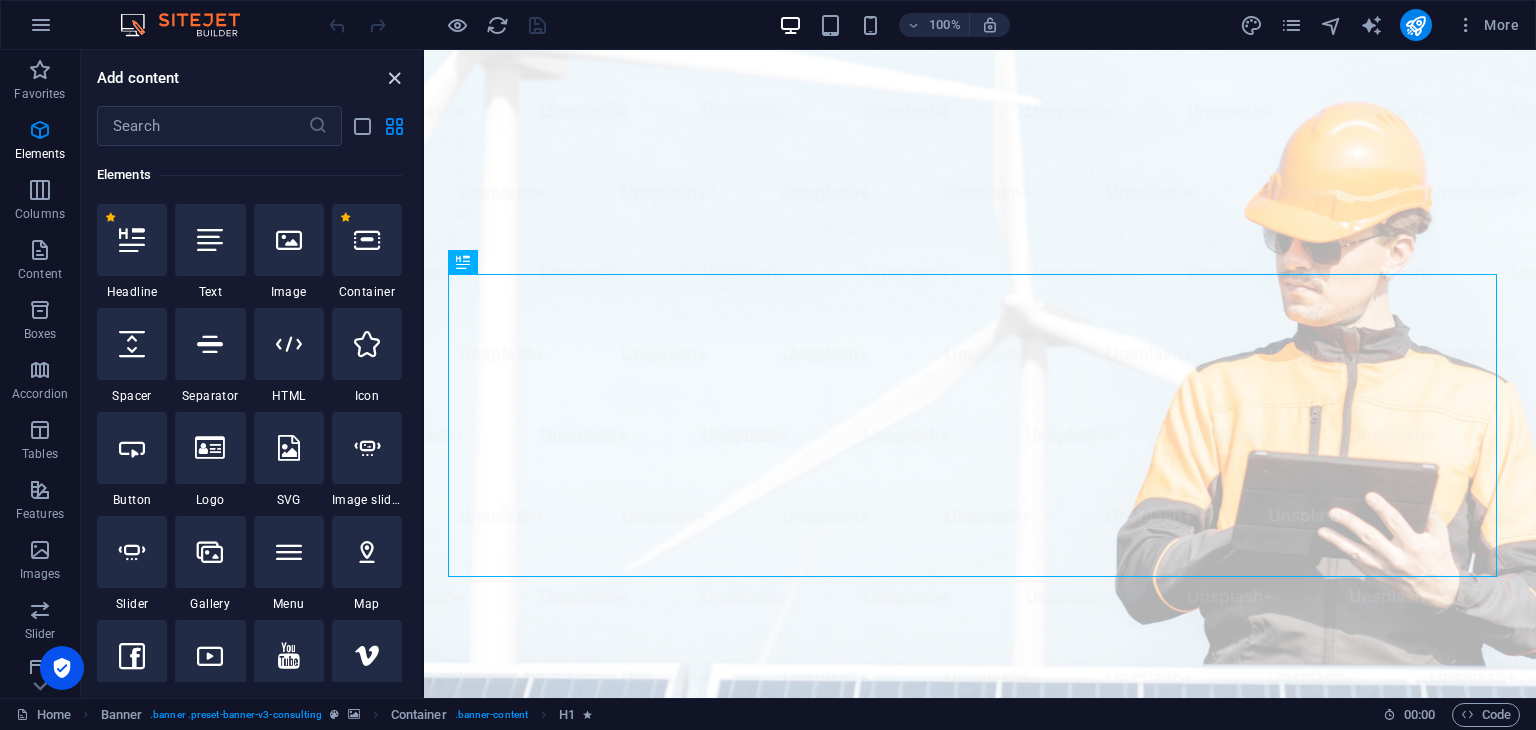 click at bounding box center [394, 78] 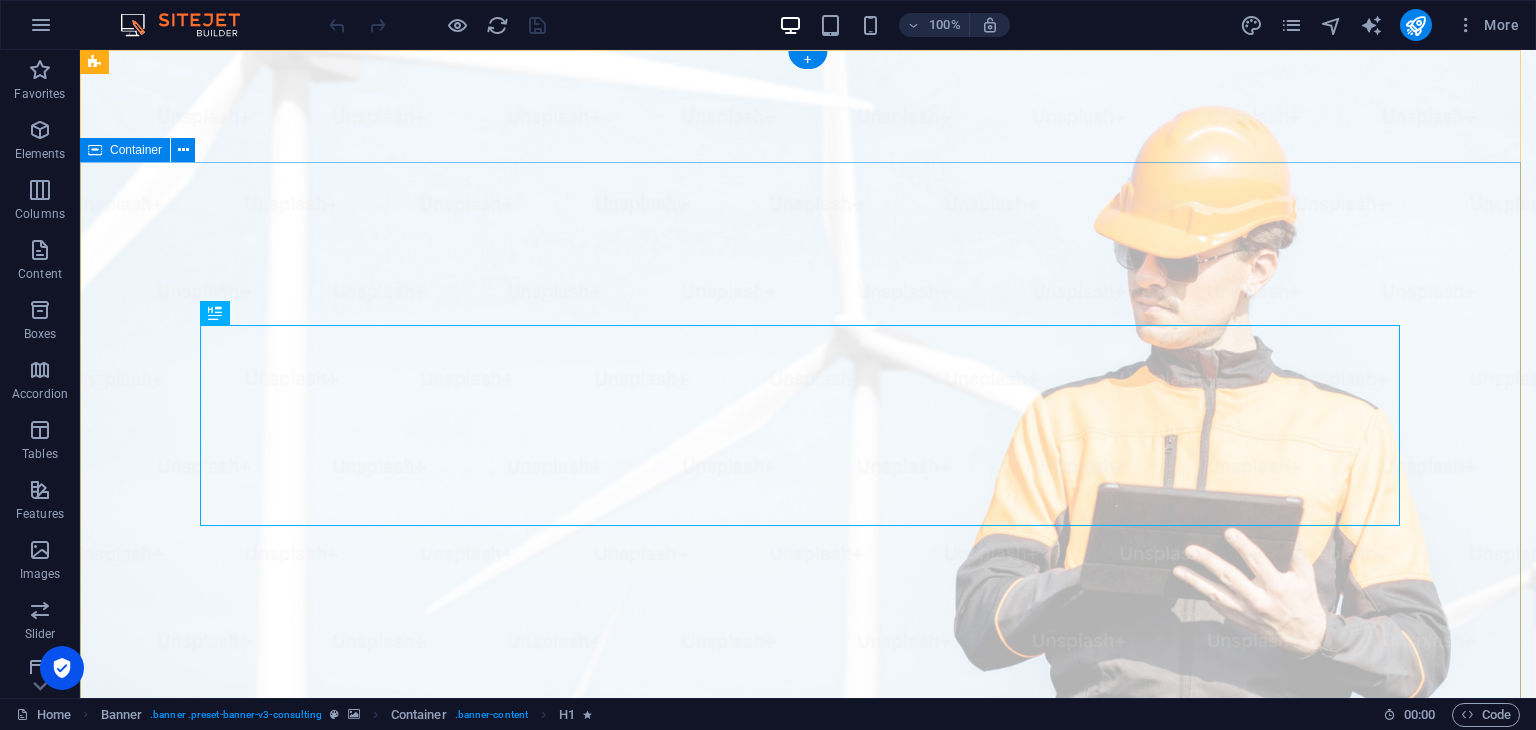 click on "Elevate Your Business With Sustainable Energy And Strategic Consulting Empowering businesses for a greener future and strategic growth Get Started" at bounding box center [808, 1371] 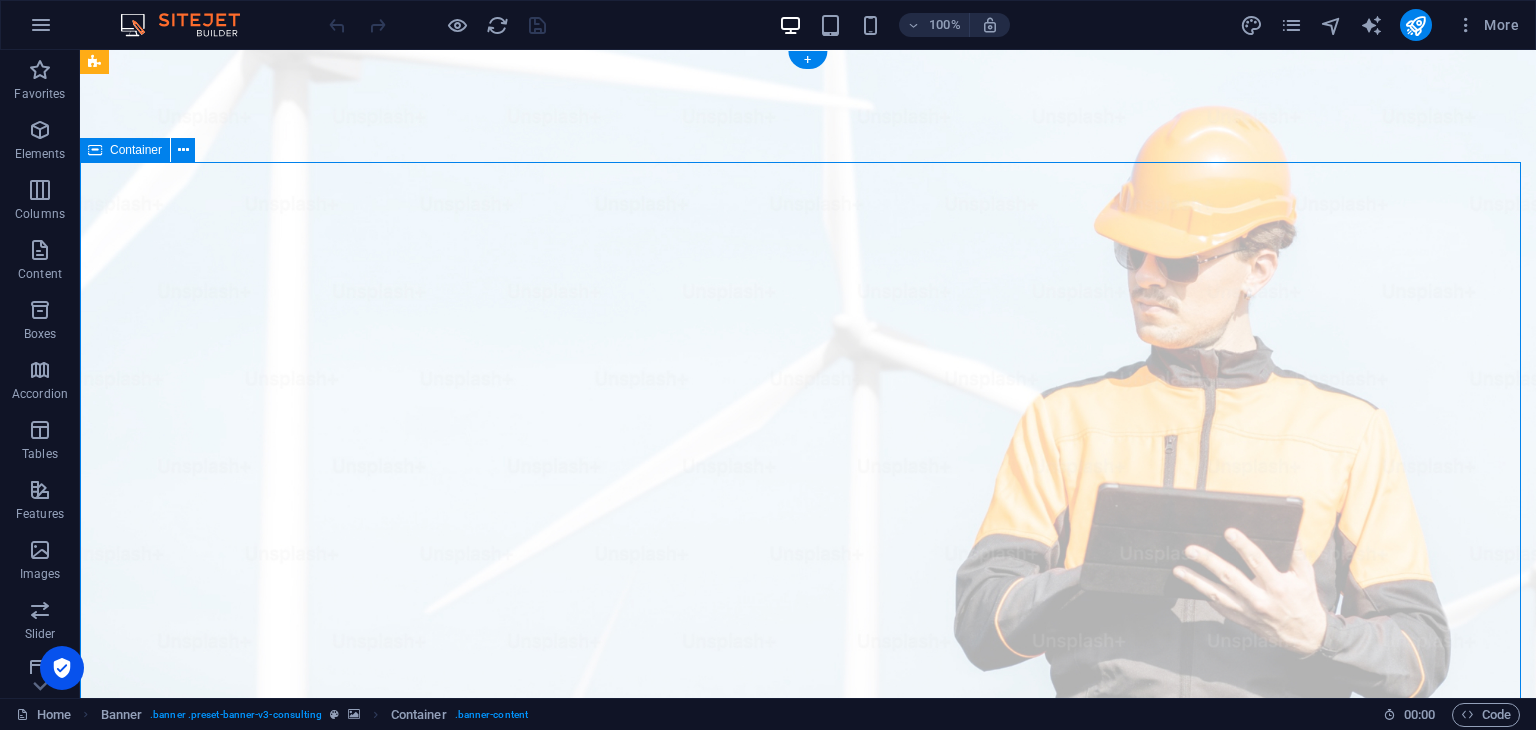 click on "Elevate Your Business With Sustainable Energy And Strategic Consulting Empowering businesses for a greener future and strategic growth Get Started" at bounding box center (808, 1371) 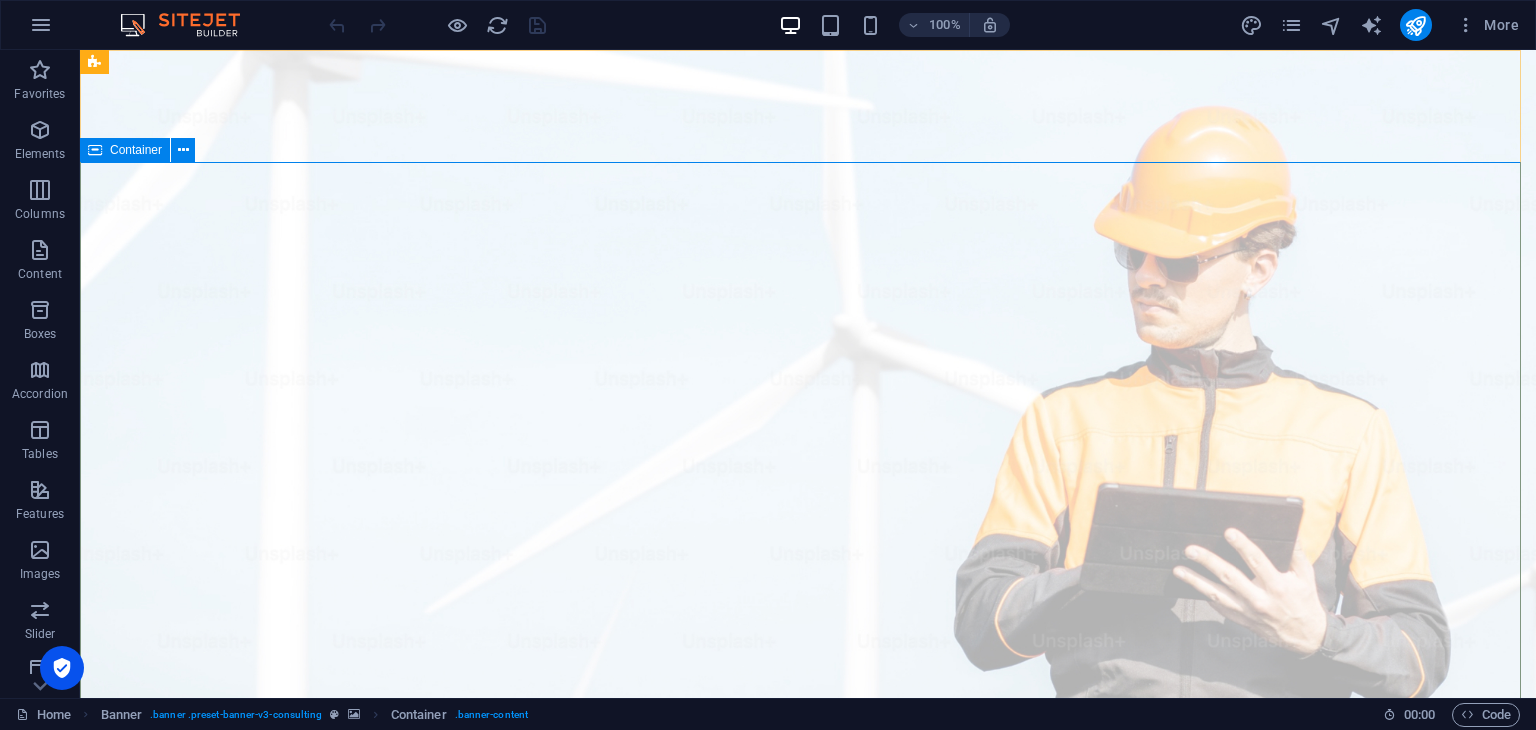 click on "Container" at bounding box center [125, 150] 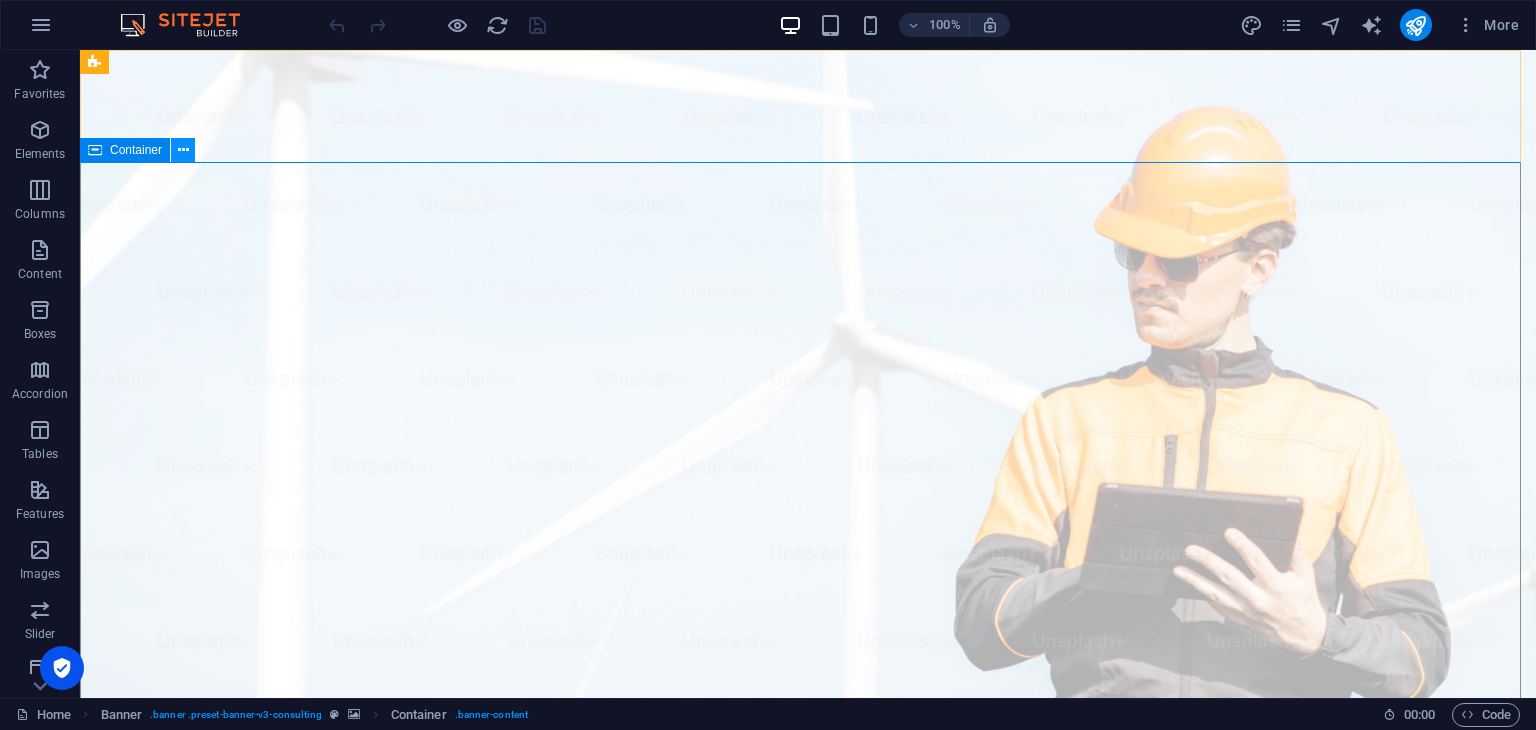 click at bounding box center (183, 150) 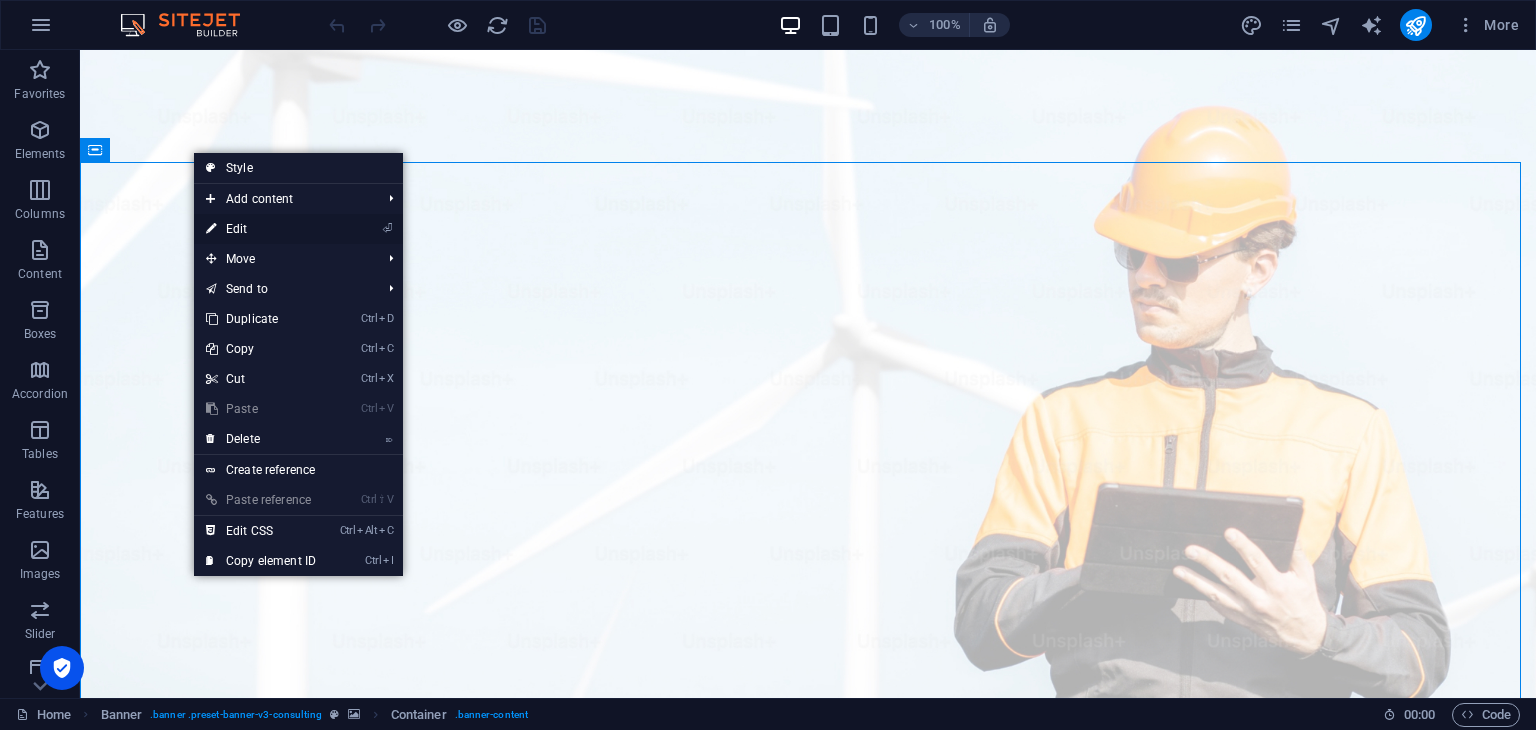 click on "⏎  Edit" at bounding box center (261, 229) 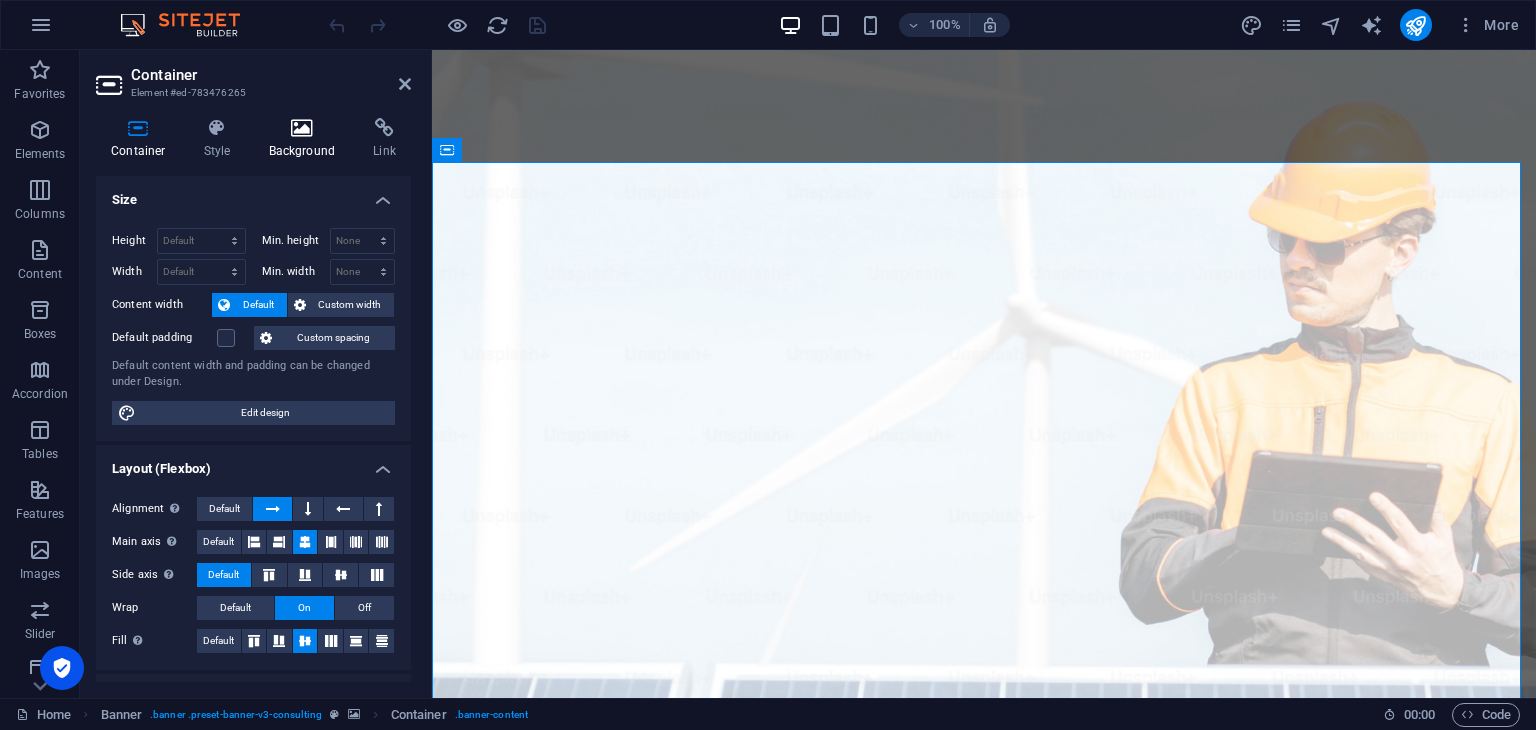 click on "Background" at bounding box center (306, 139) 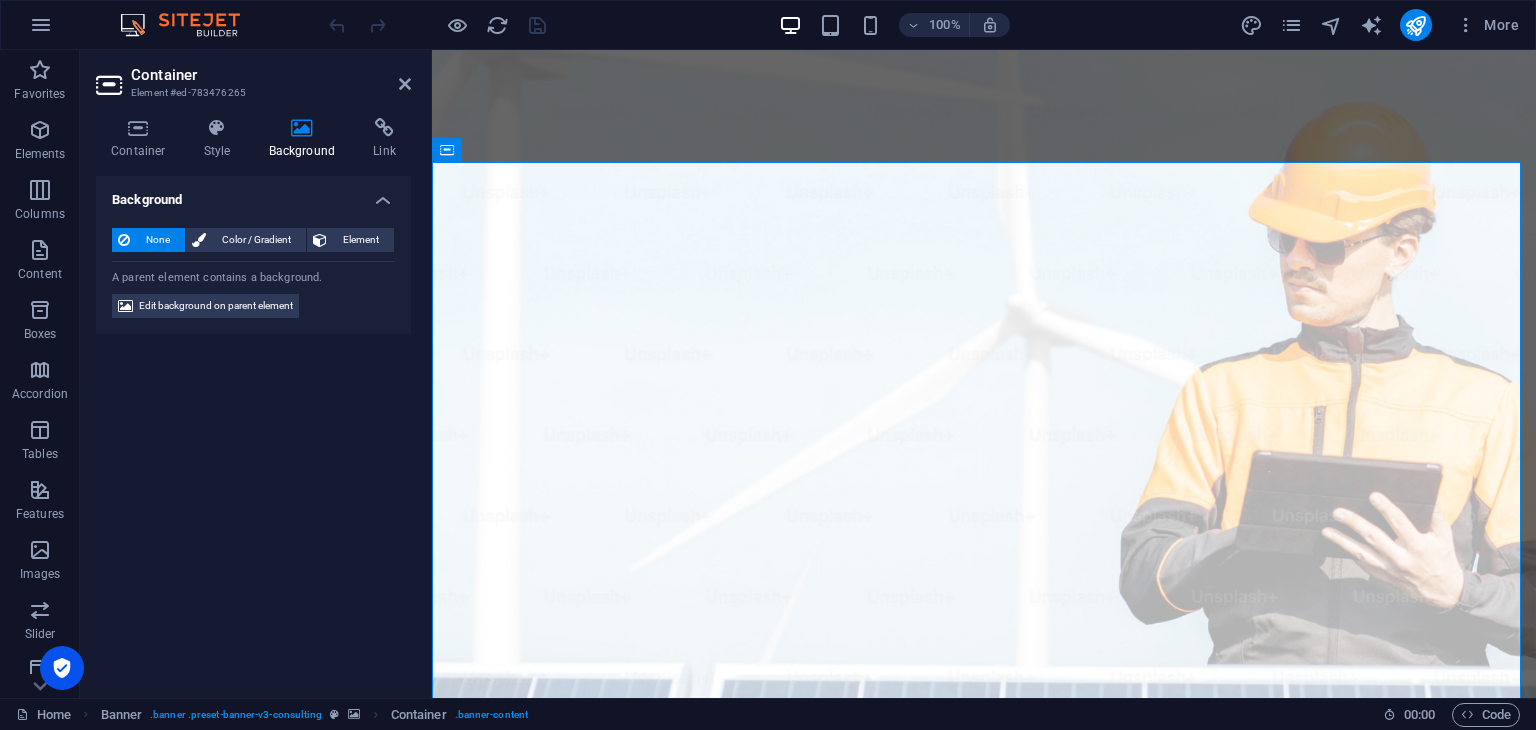 click at bounding box center [302, 128] 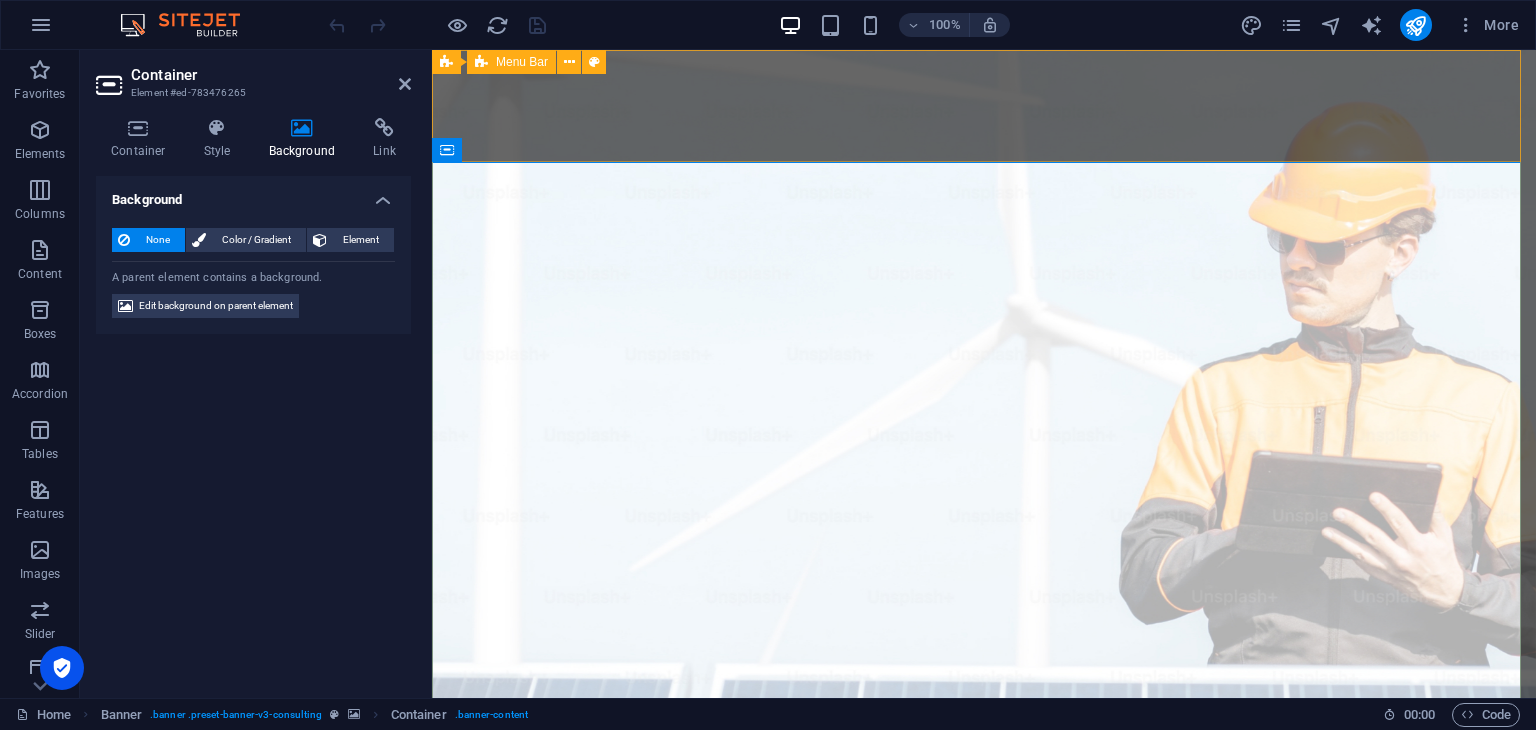 click on "Our Story Our Team Our Strengths Projects Contact Us Get Started" at bounding box center (984, 1045) 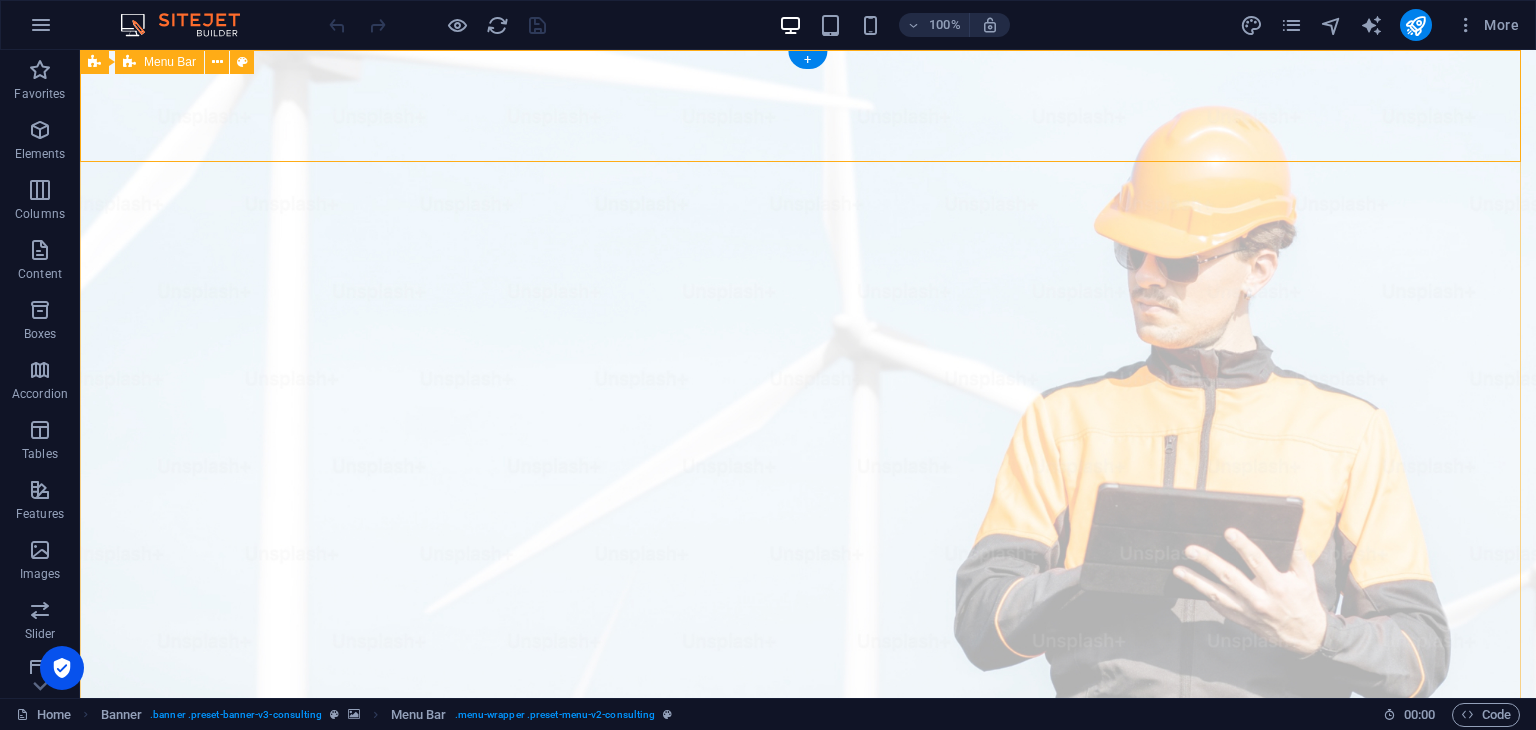 click on "Our Story Our Team Our Strengths Projects Contact Us Get Started" at bounding box center [808, 1045] 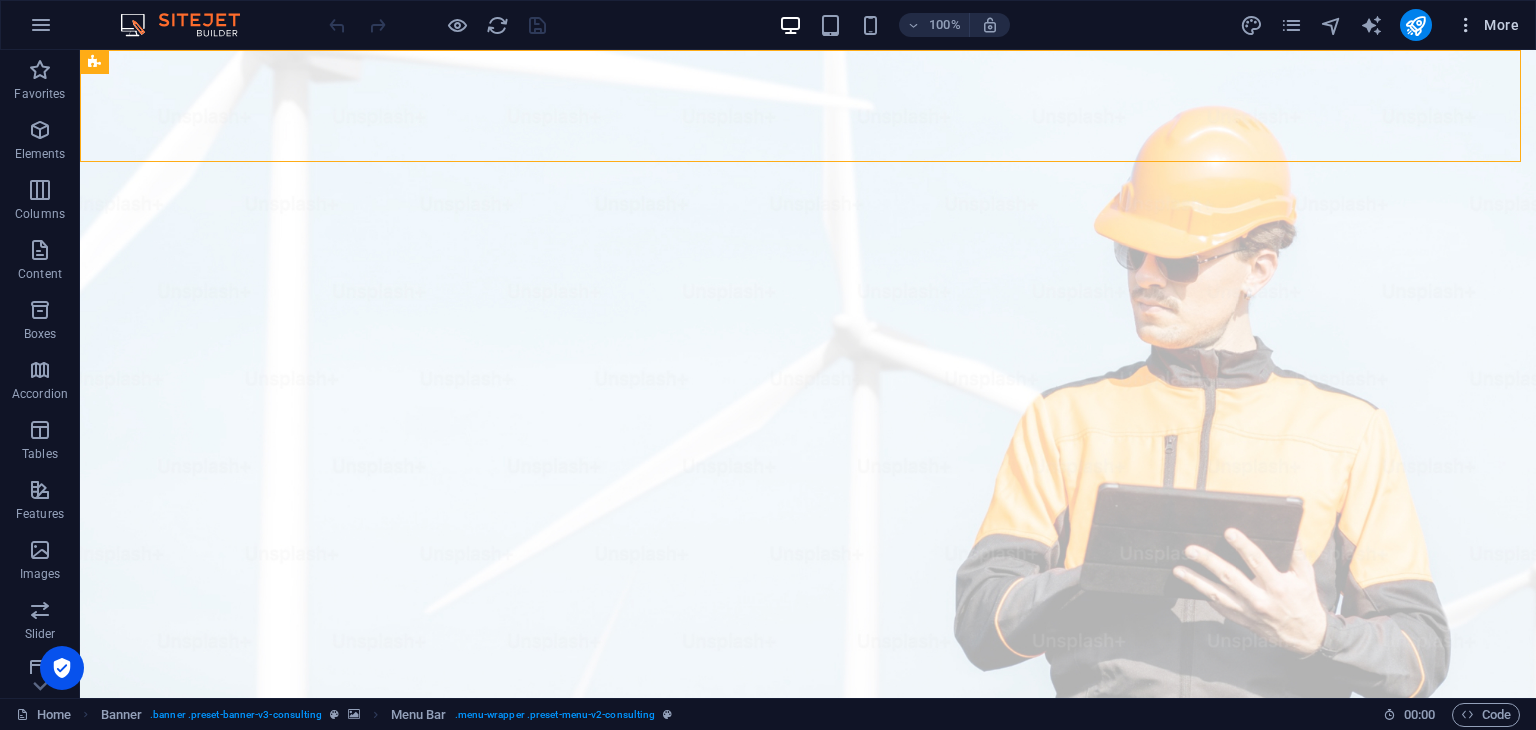 click at bounding box center [1466, 25] 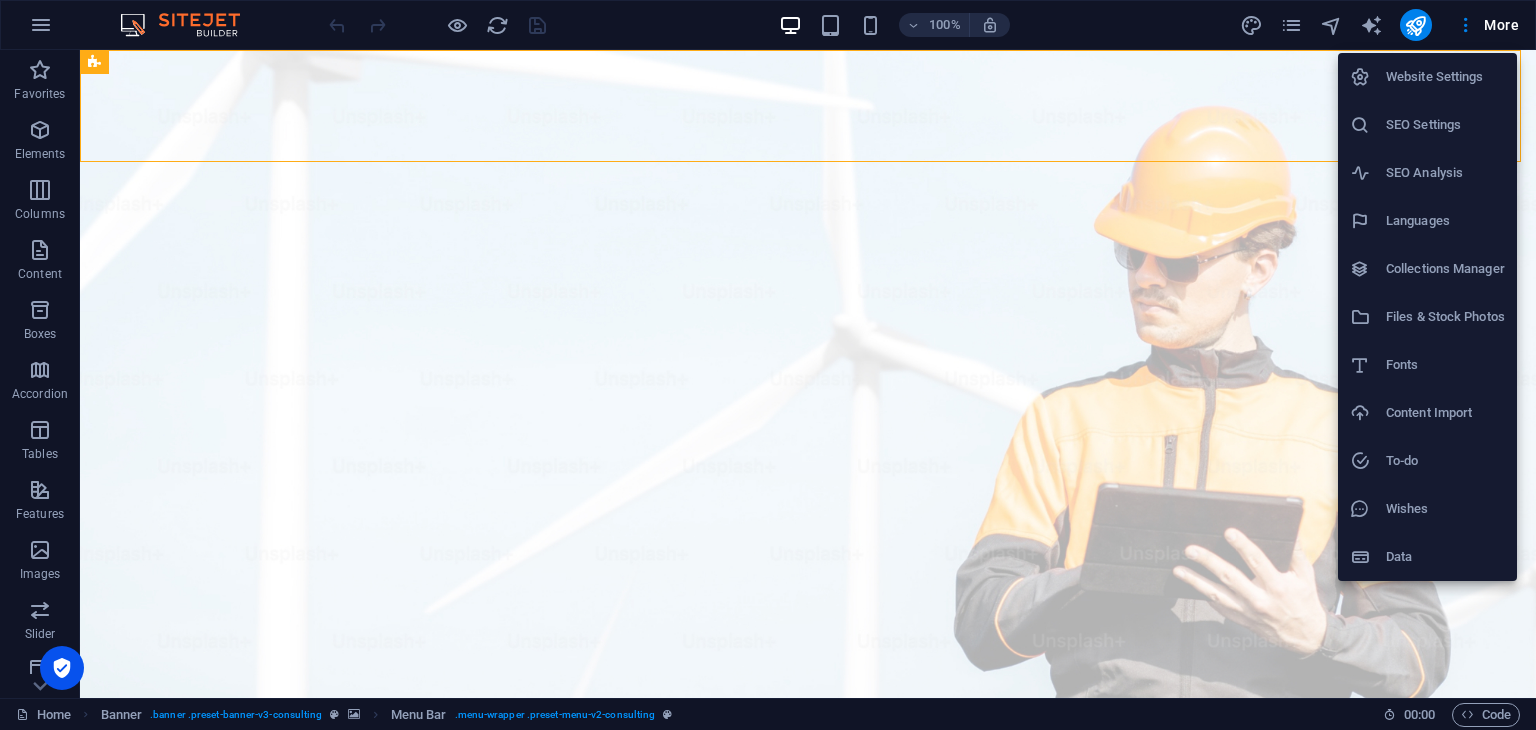 click at bounding box center (768, 365) 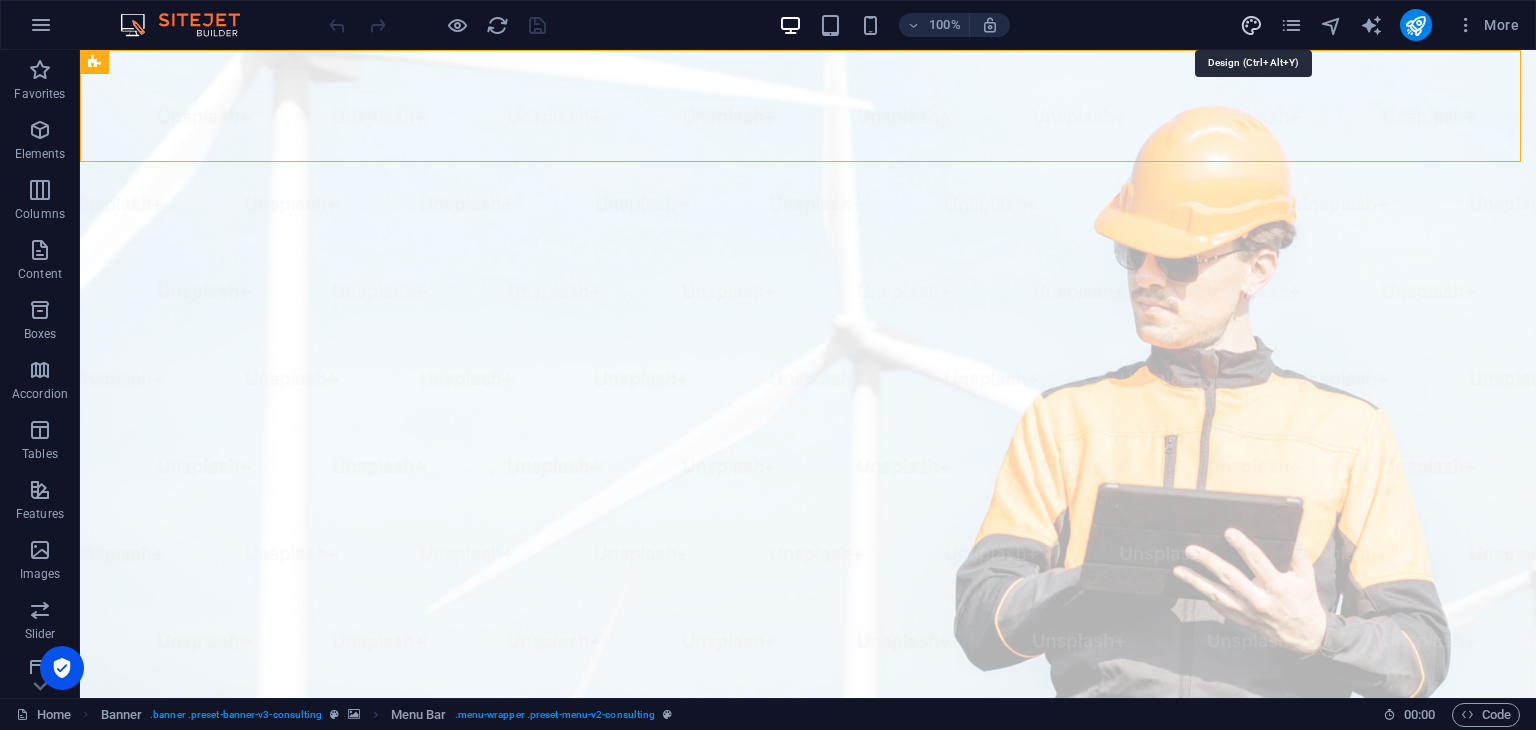 click at bounding box center (1251, 25) 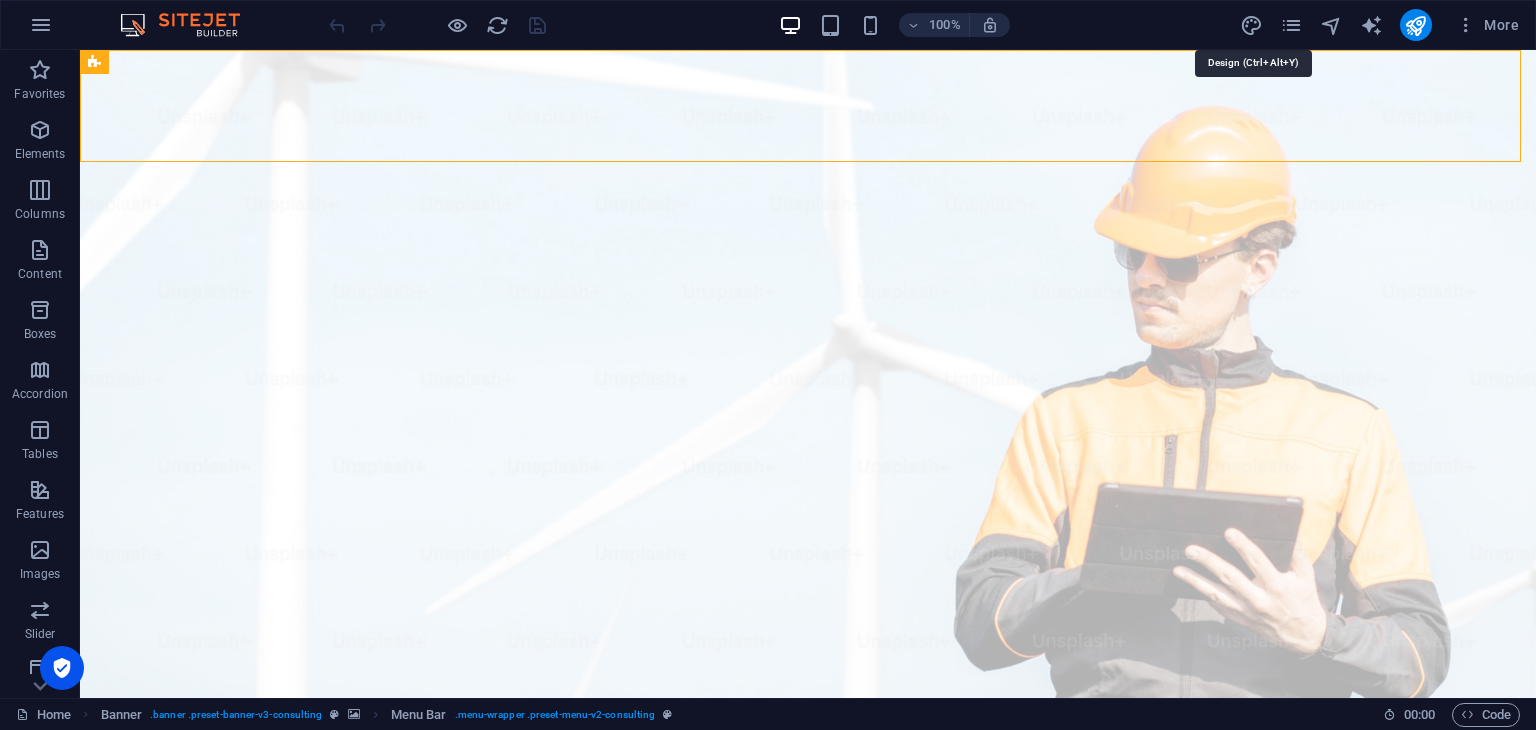 select on "px" 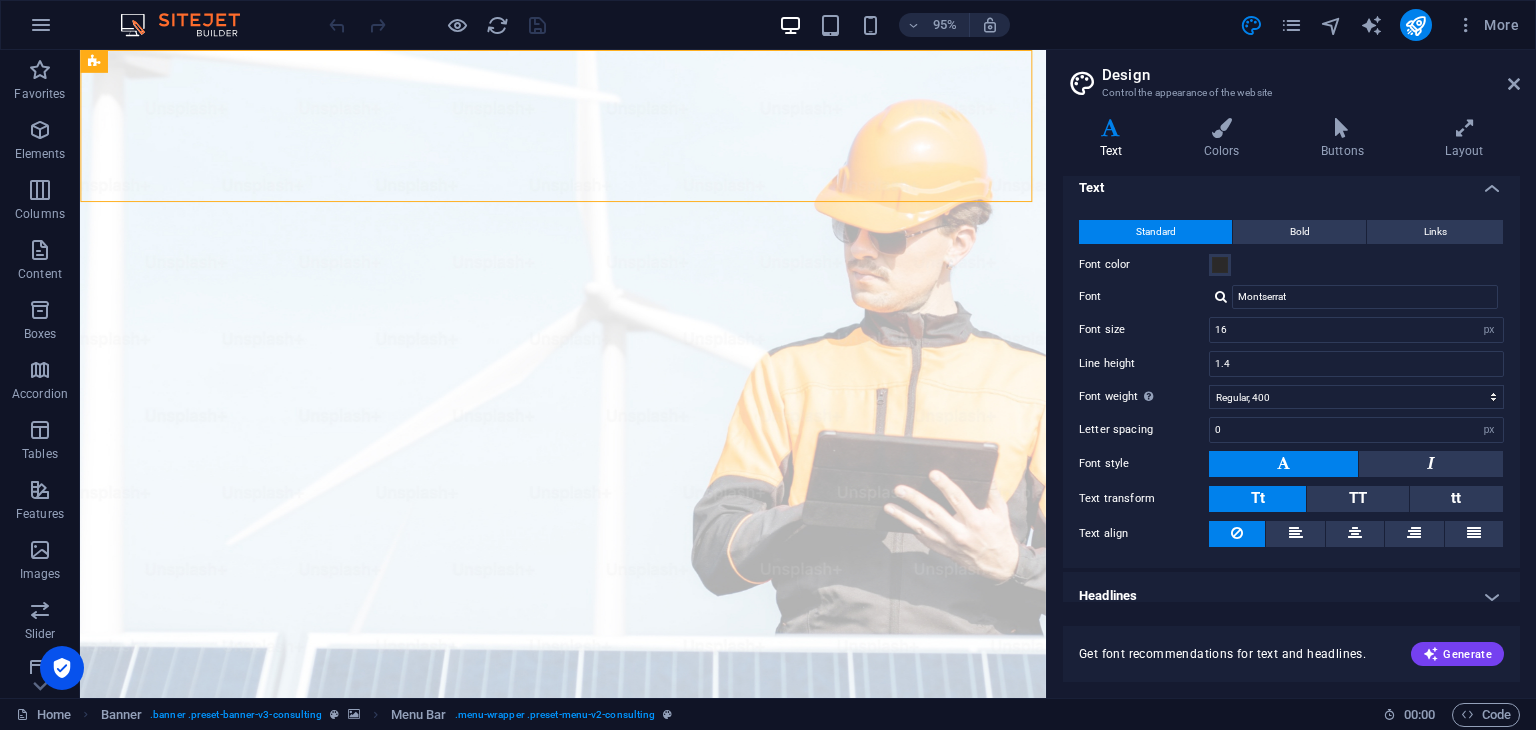scroll, scrollTop: 0, scrollLeft: 0, axis: both 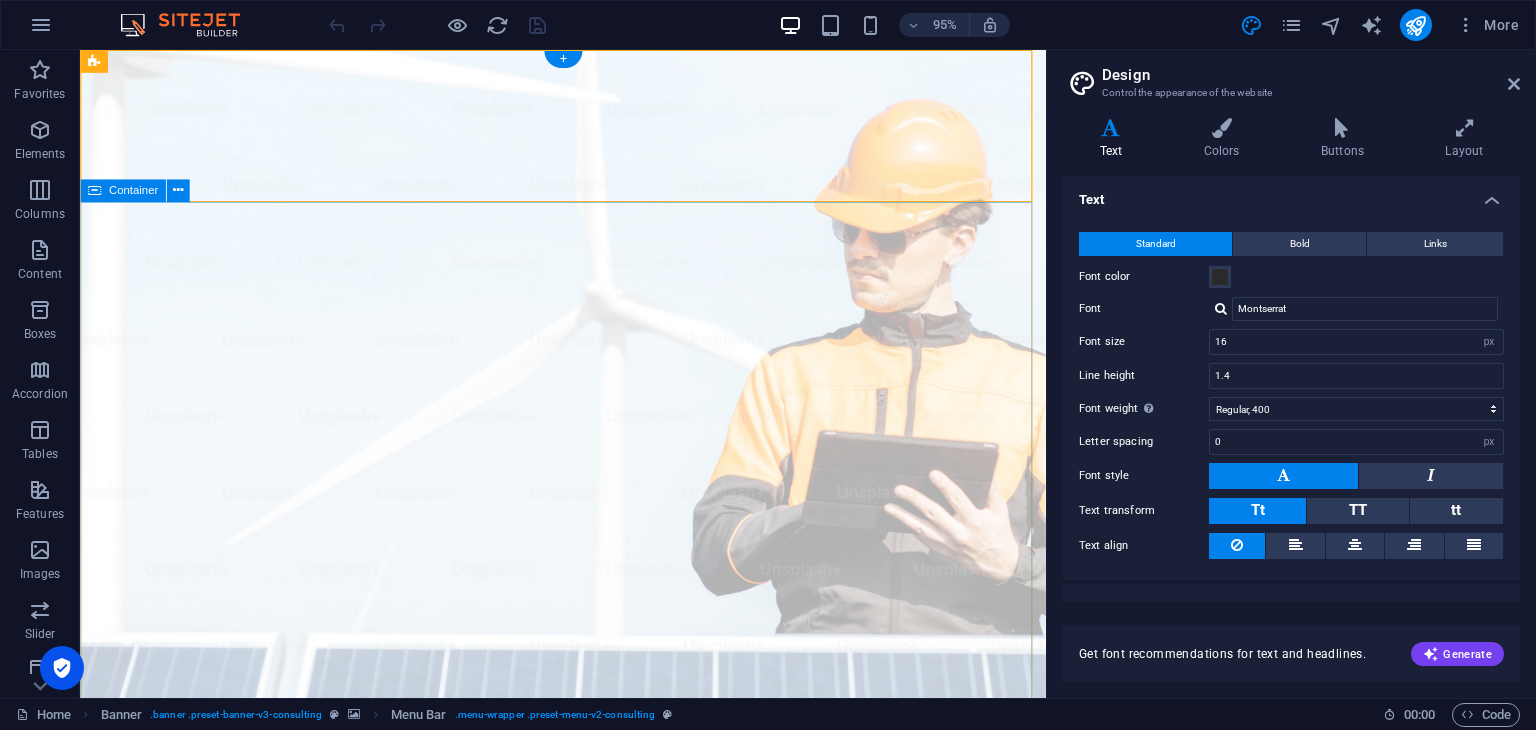 click on "Elevate Your Business With Sustainable Energy And Strategic Consulting Empowering businesses for a greener future and strategic growth Get Started" at bounding box center (588, 1422) 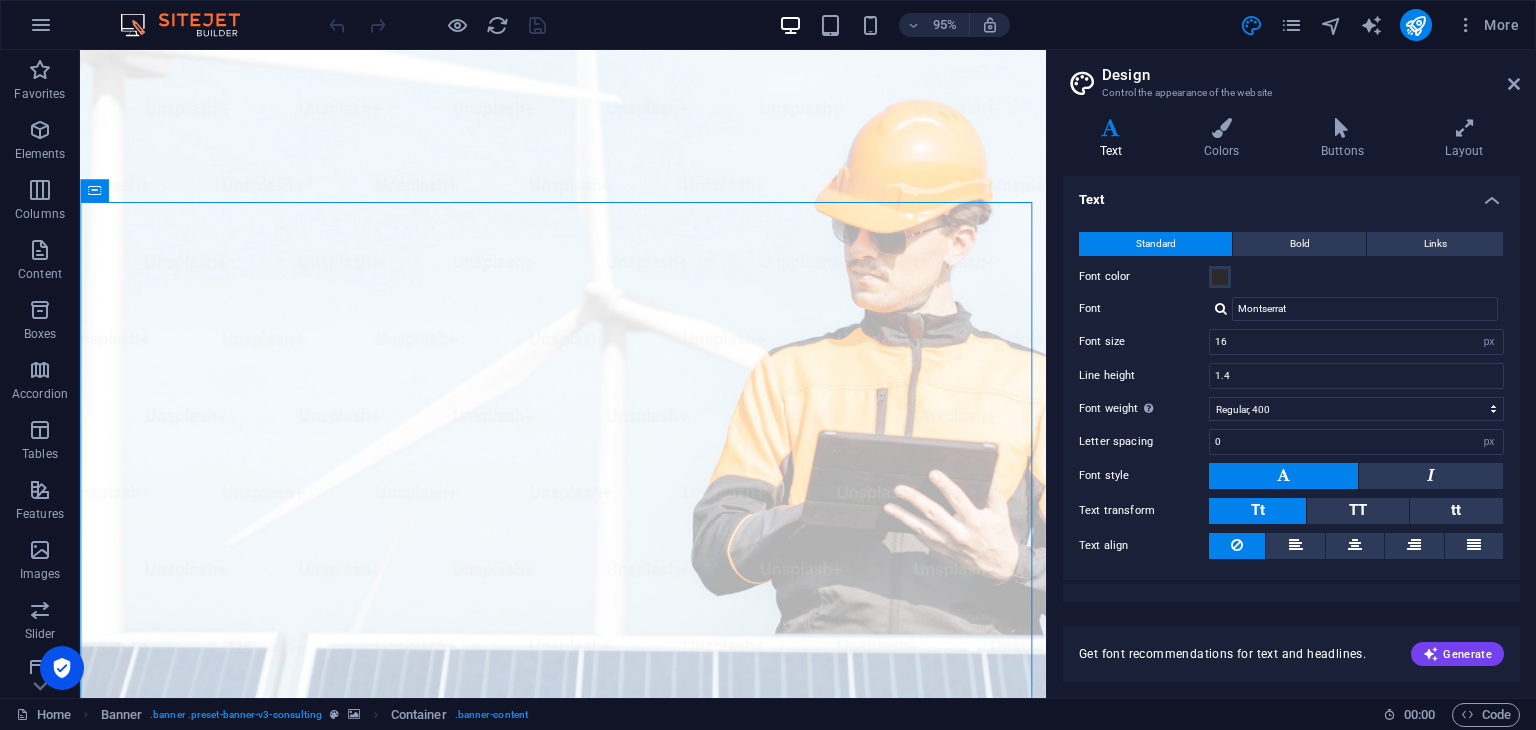 click on "Design" at bounding box center (1311, 75) 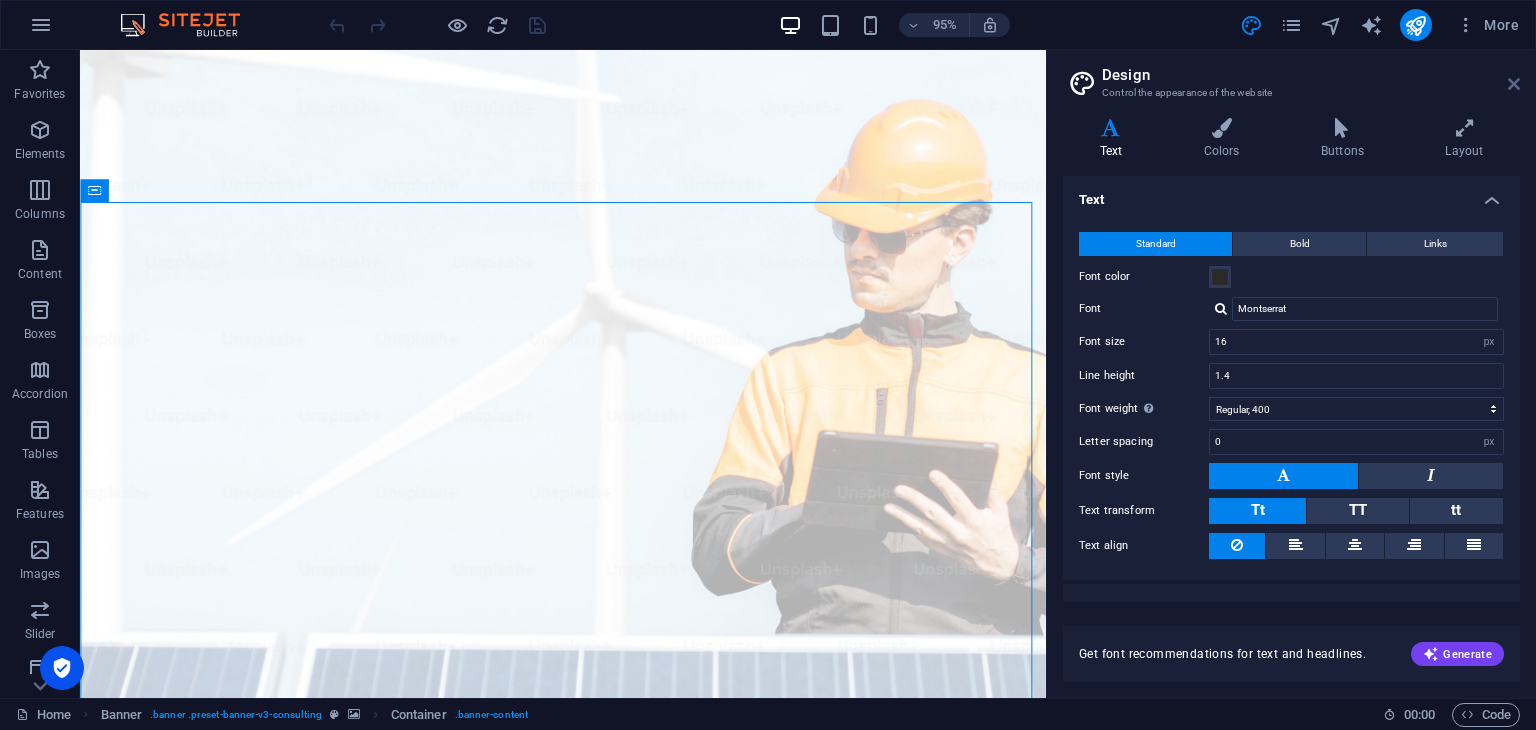 drag, startPoint x: 1519, startPoint y: 84, endPoint x: 1435, endPoint y: 3, distance: 116.6919 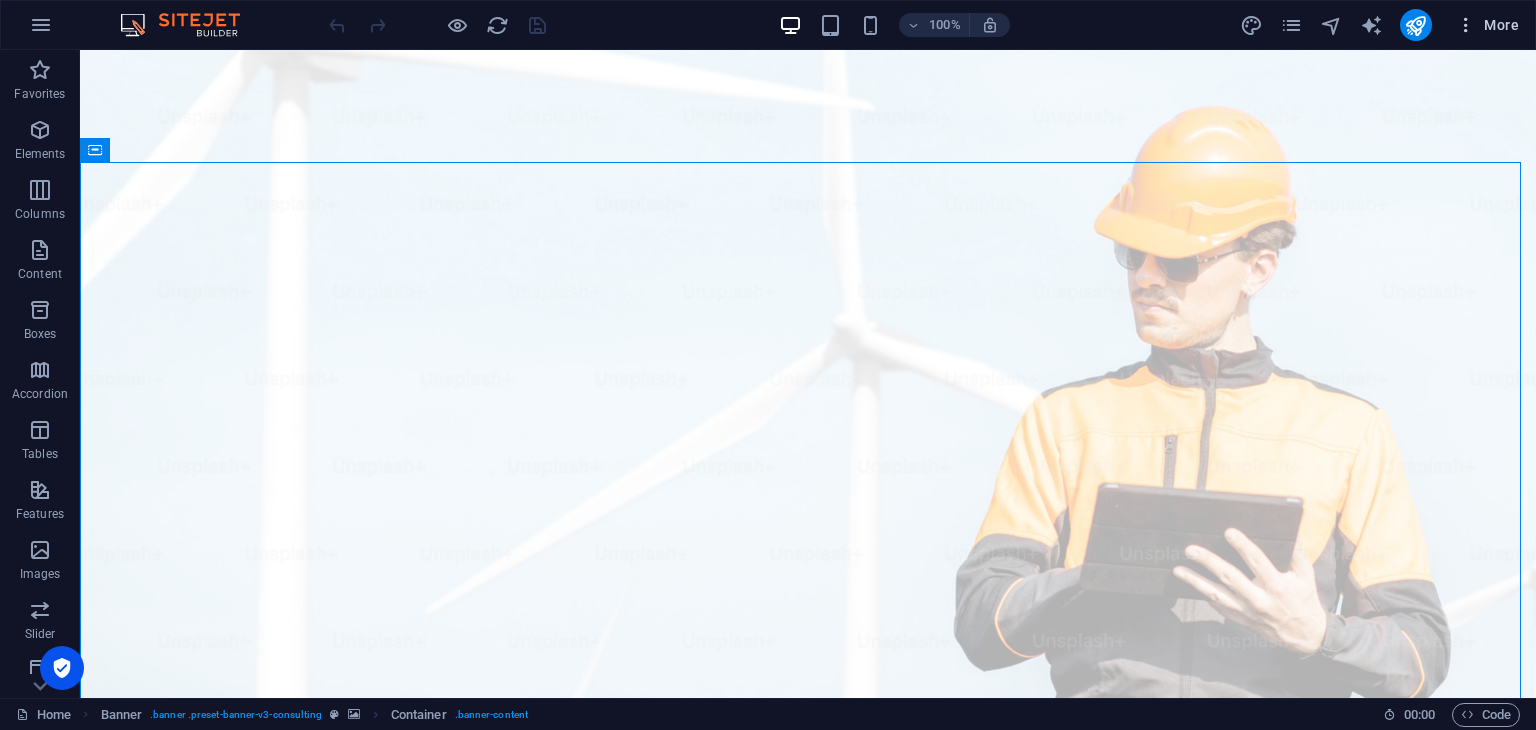 click on "More" at bounding box center (1487, 25) 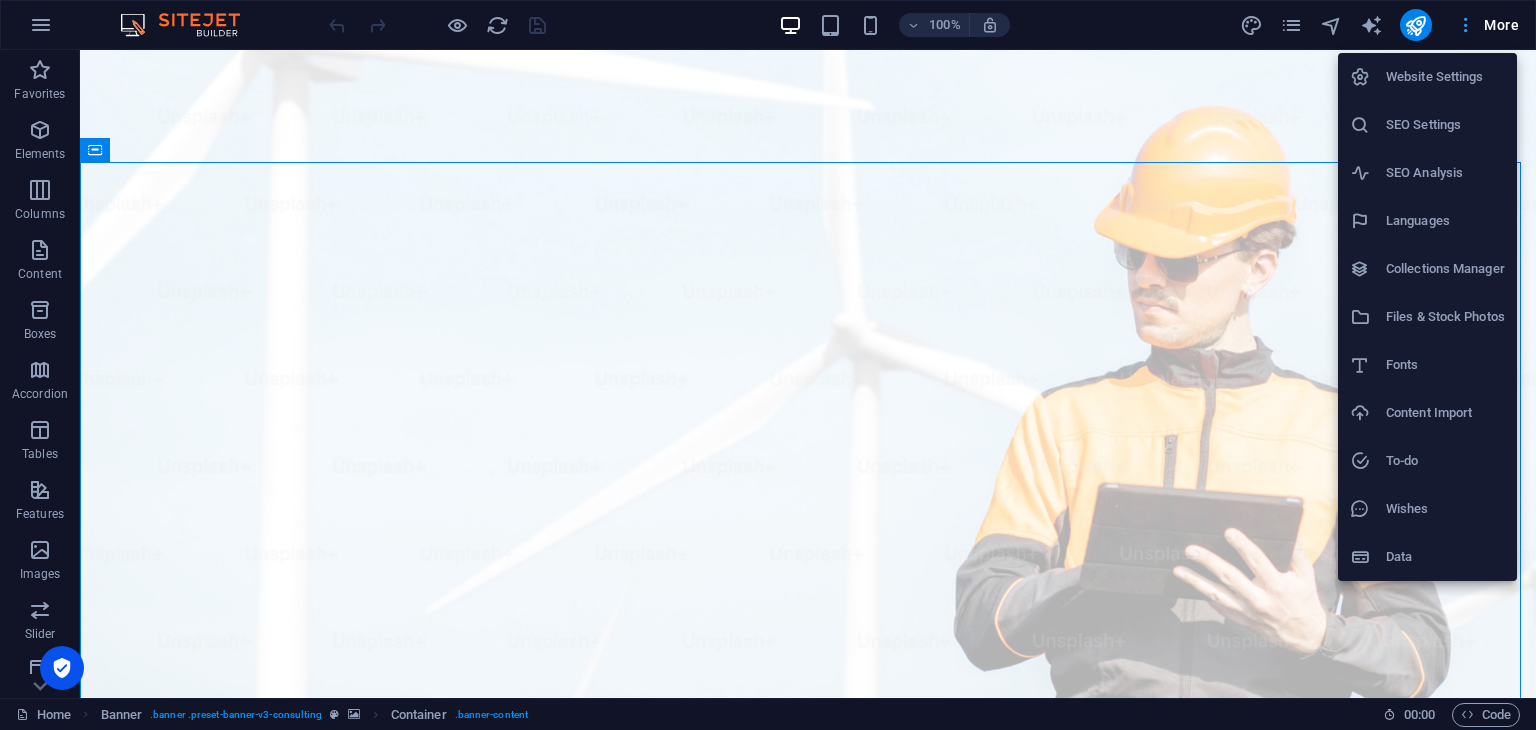 click at bounding box center [768, 365] 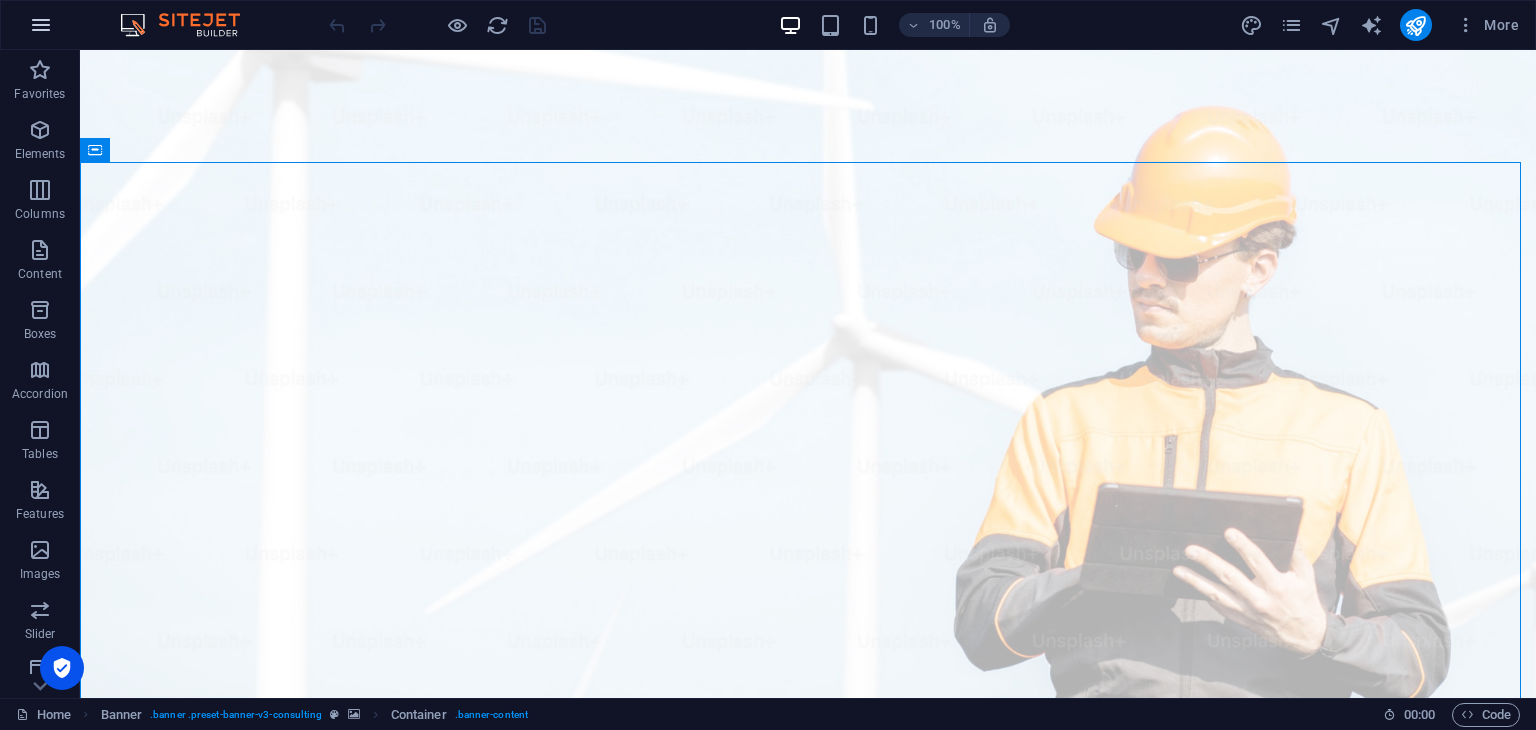 click at bounding box center (41, 25) 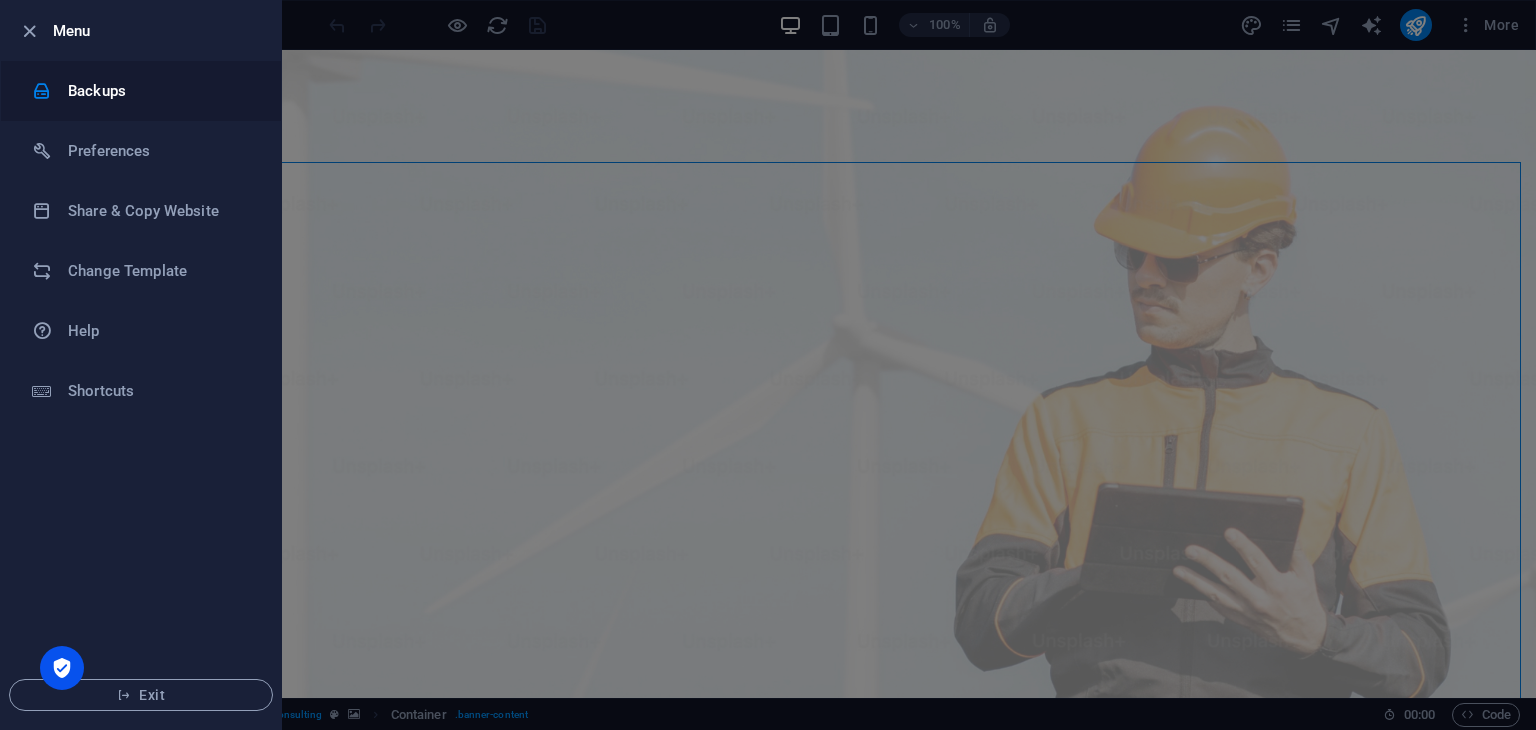click on "Backups" at bounding box center [141, 91] 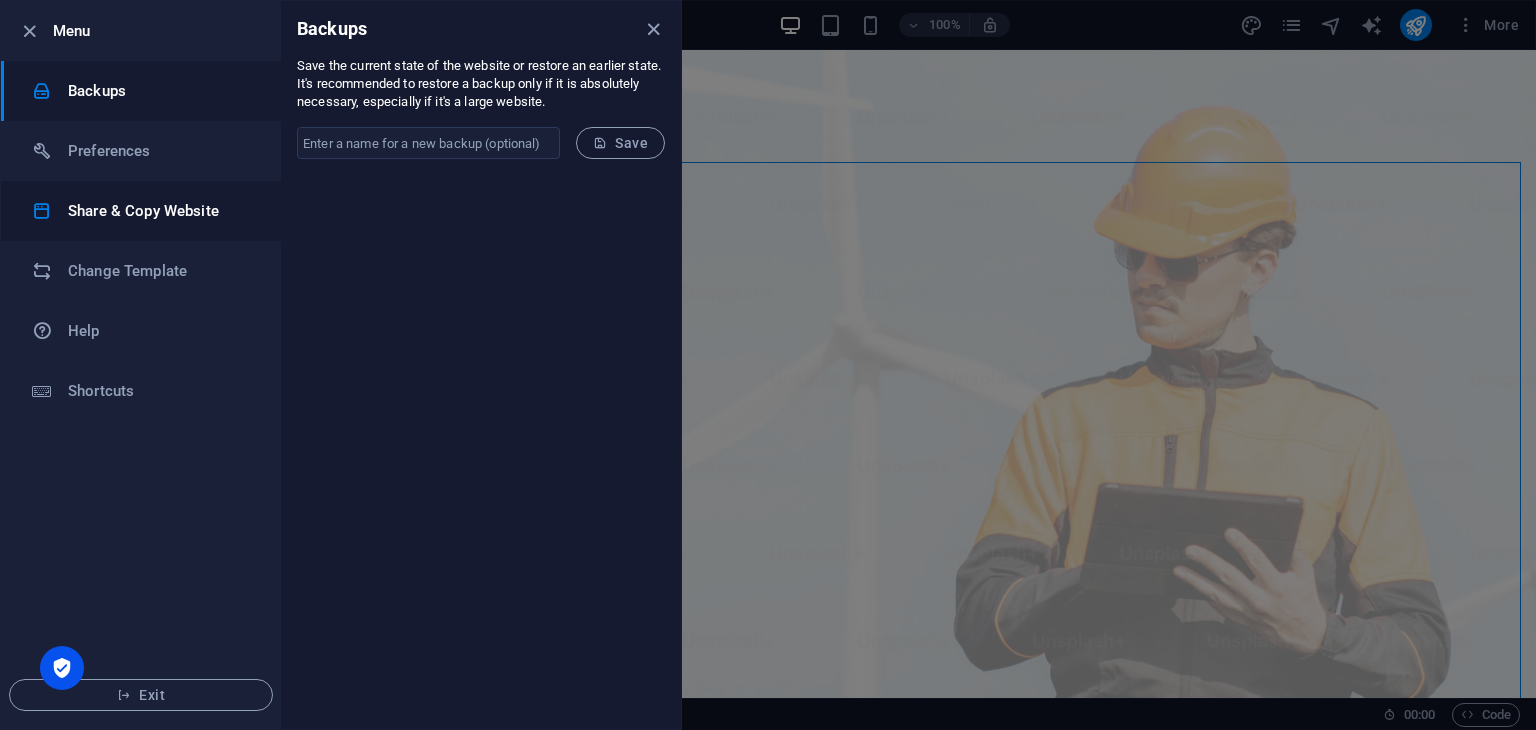 click on "Share & Copy Website" at bounding box center (141, 211) 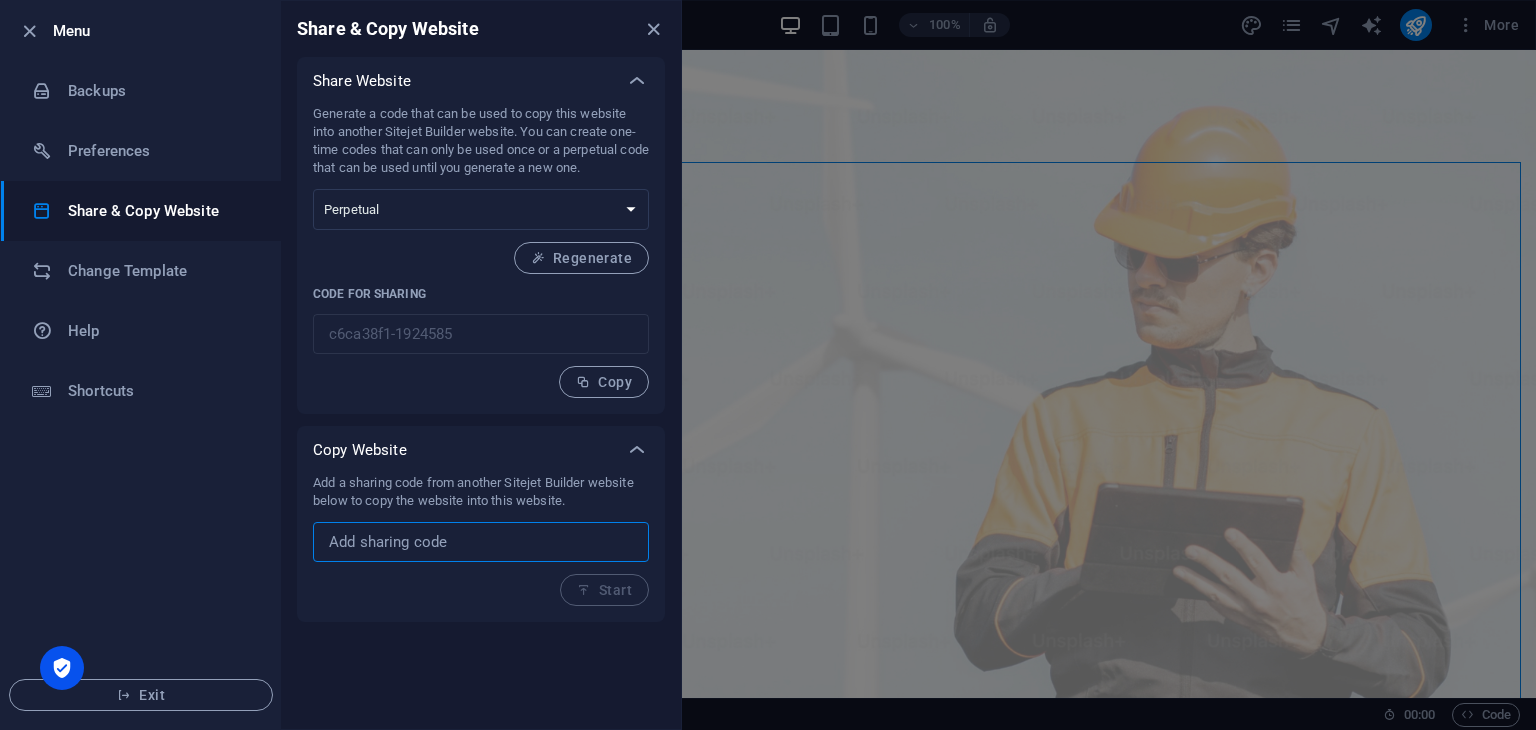 click at bounding box center (481, 542) 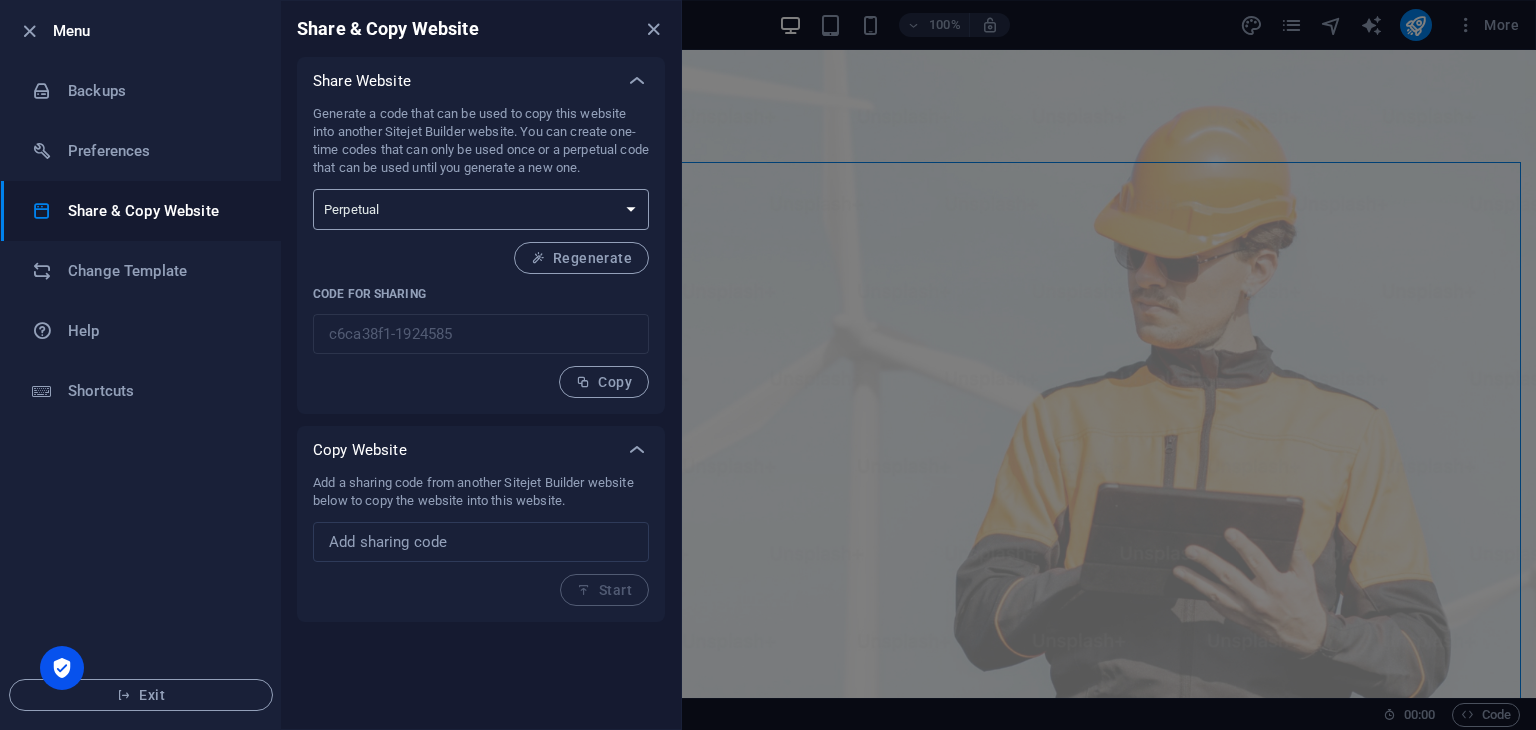click on "One-time Perpetual" at bounding box center (481, 209) 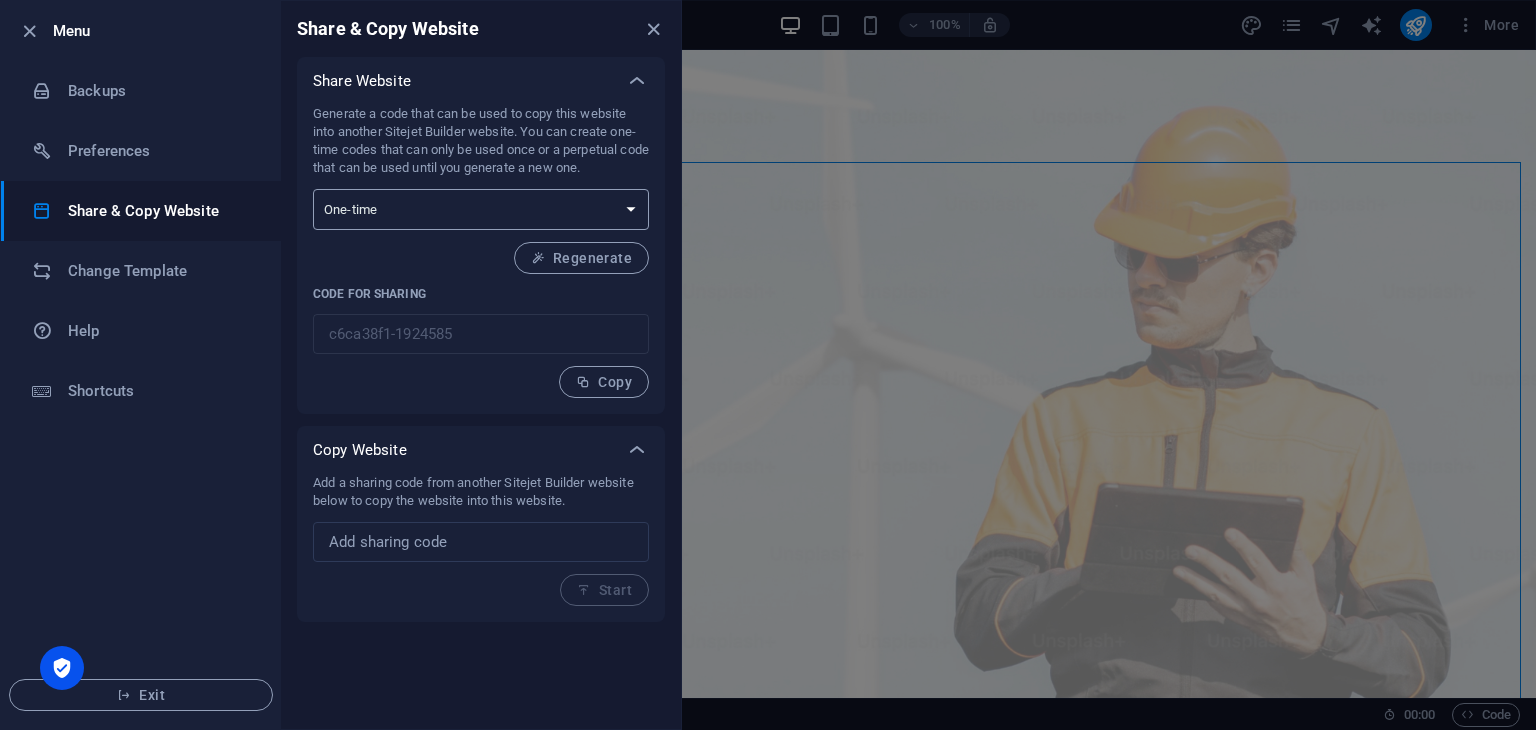 click on "One-time Perpetual" at bounding box center (481, 209) 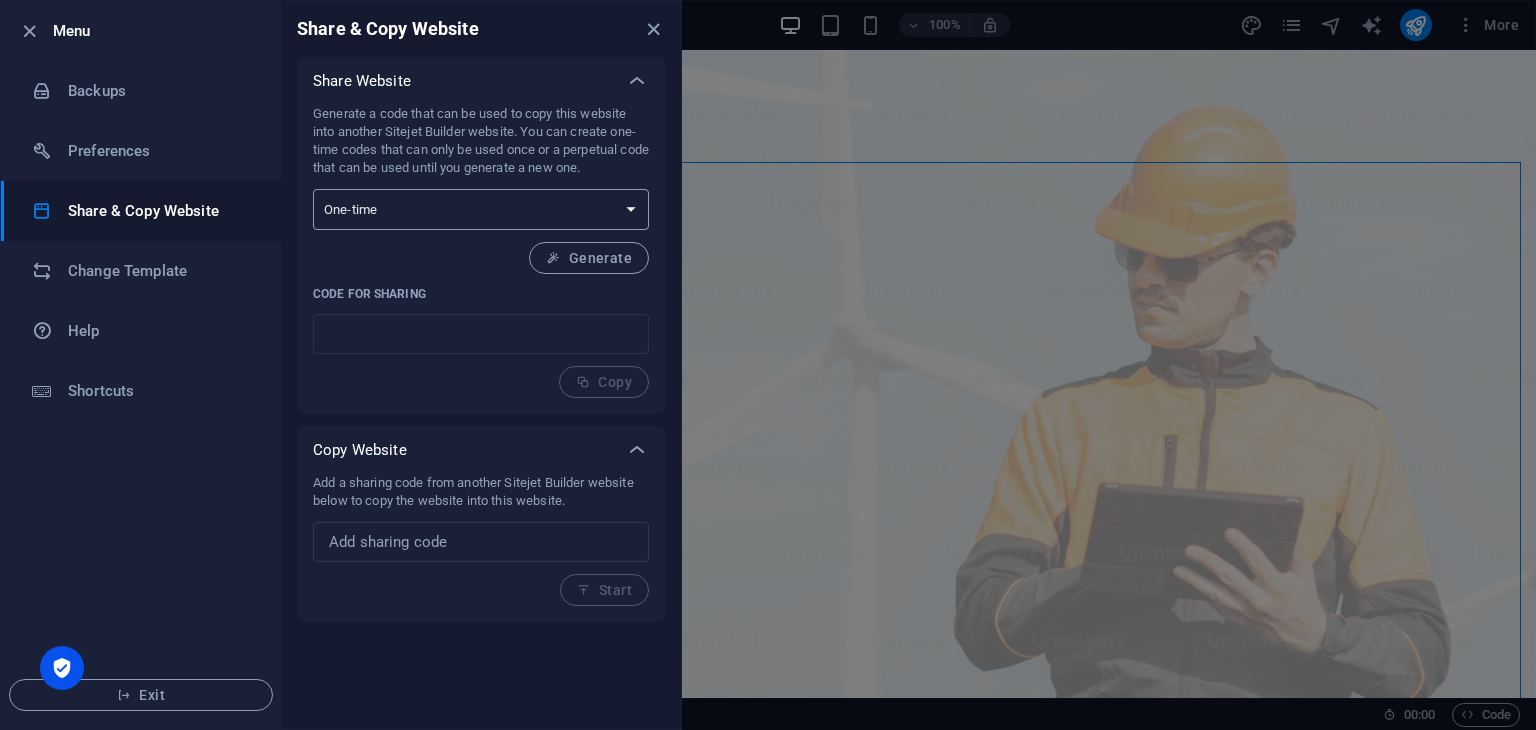 click on "One-time Perpetual" at bounding box center [481, 209] 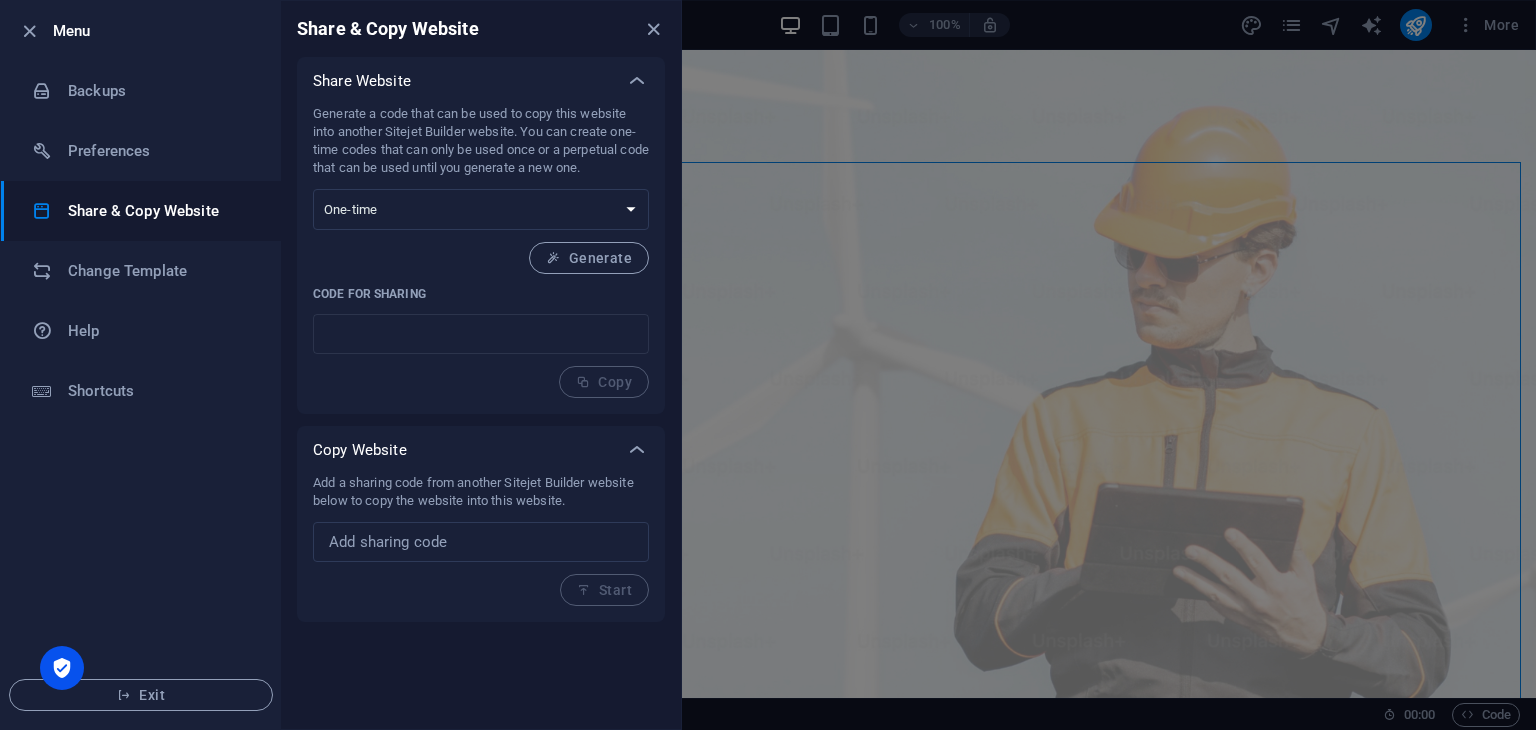 select on "perpetual" 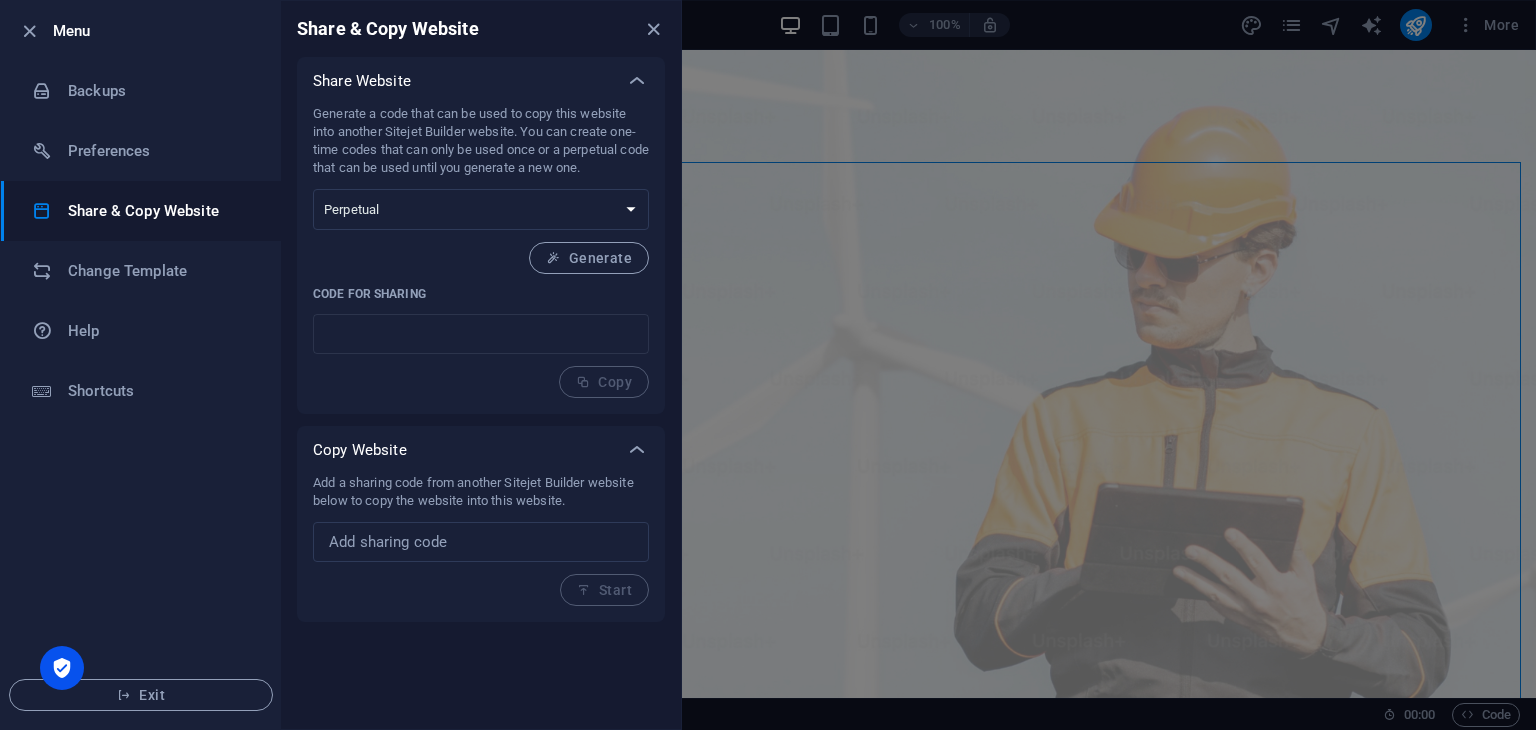 click on "One-time Perpetual" at bounding box center [481, 209] 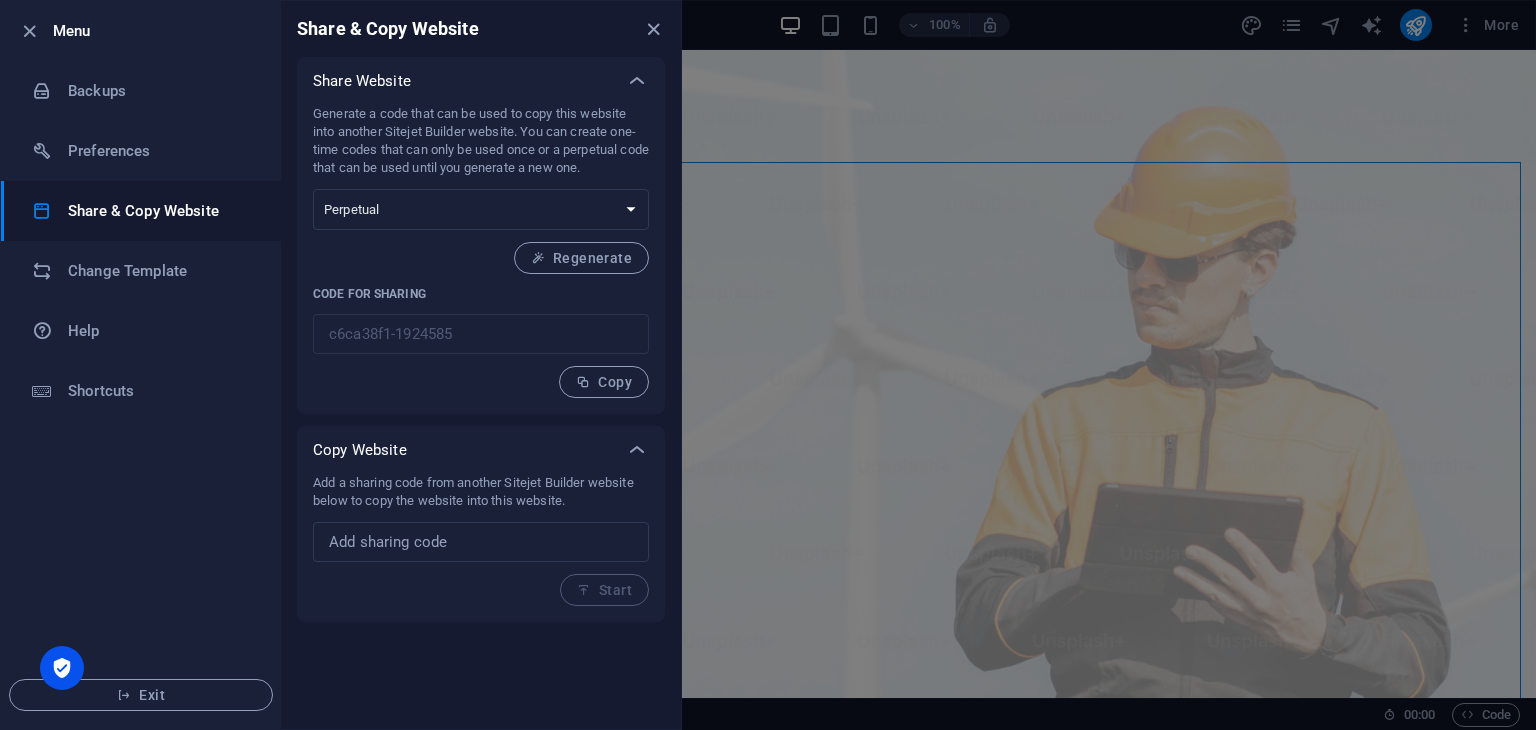 click on "Menu Backups Preferences Share & Copy Website Change Template Help Shortcuts Exit" at bounding box center (141, 365) 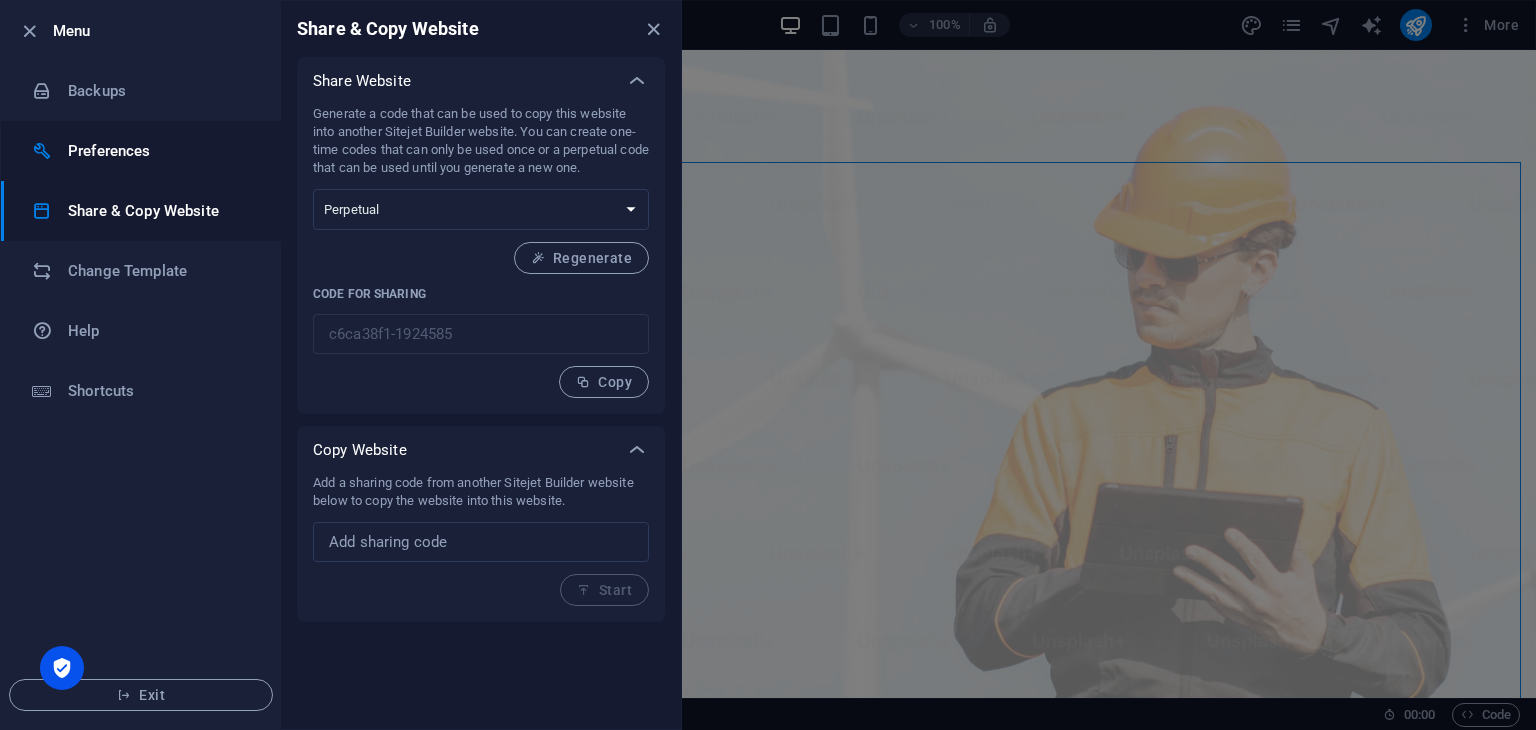 click on "Preferences" at bounding box center [141, 151] 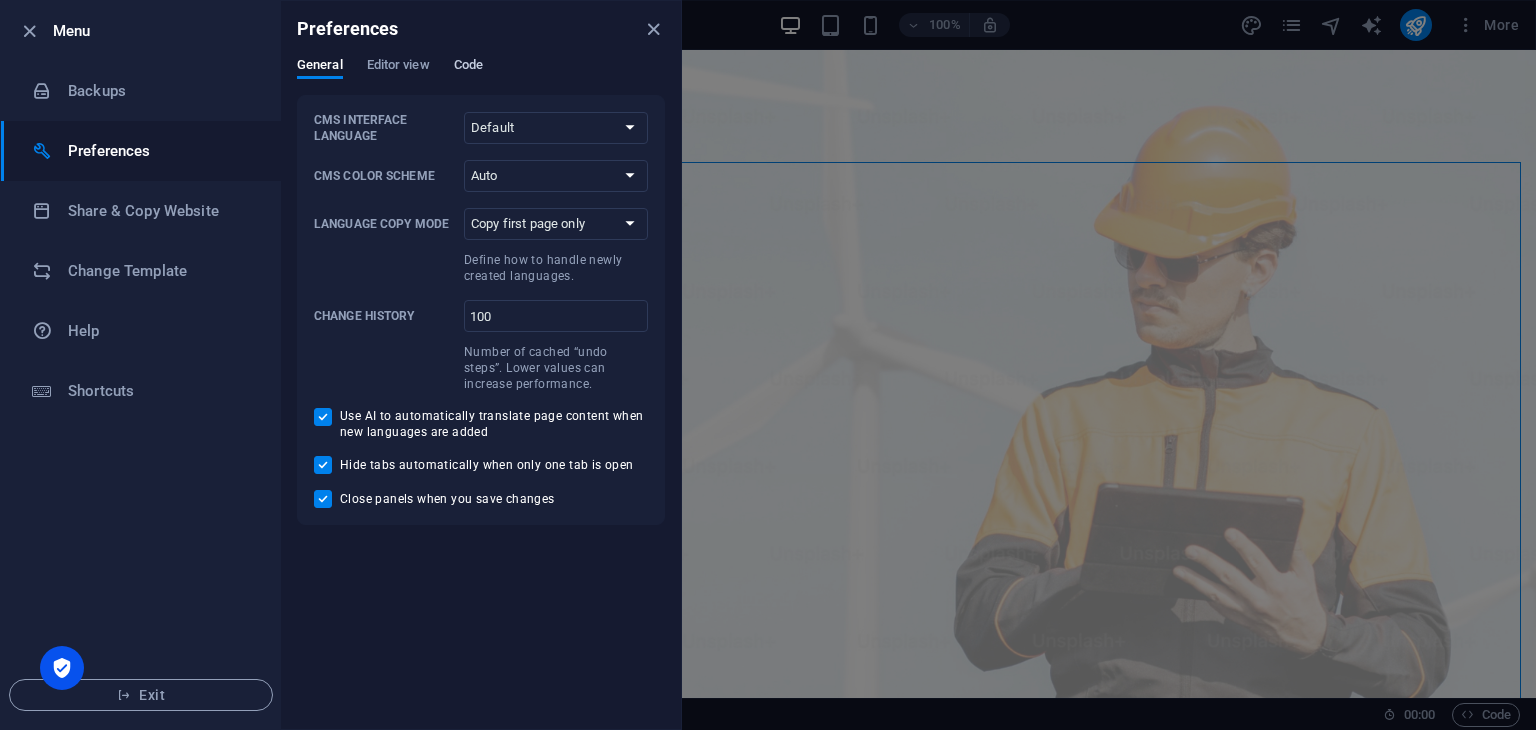 click on "Code" at bounding box center [468, 67] 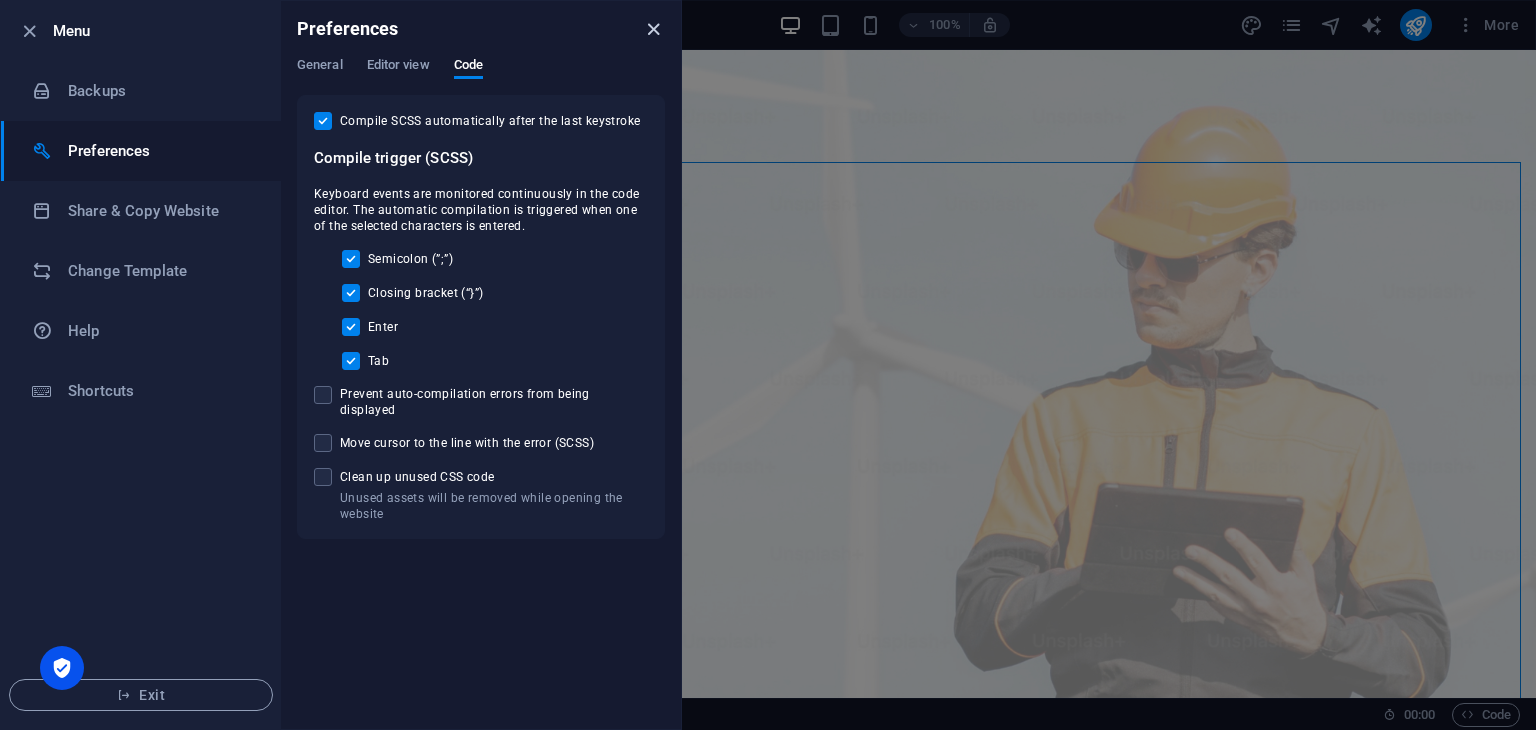 click at bounding box center (653, 29) 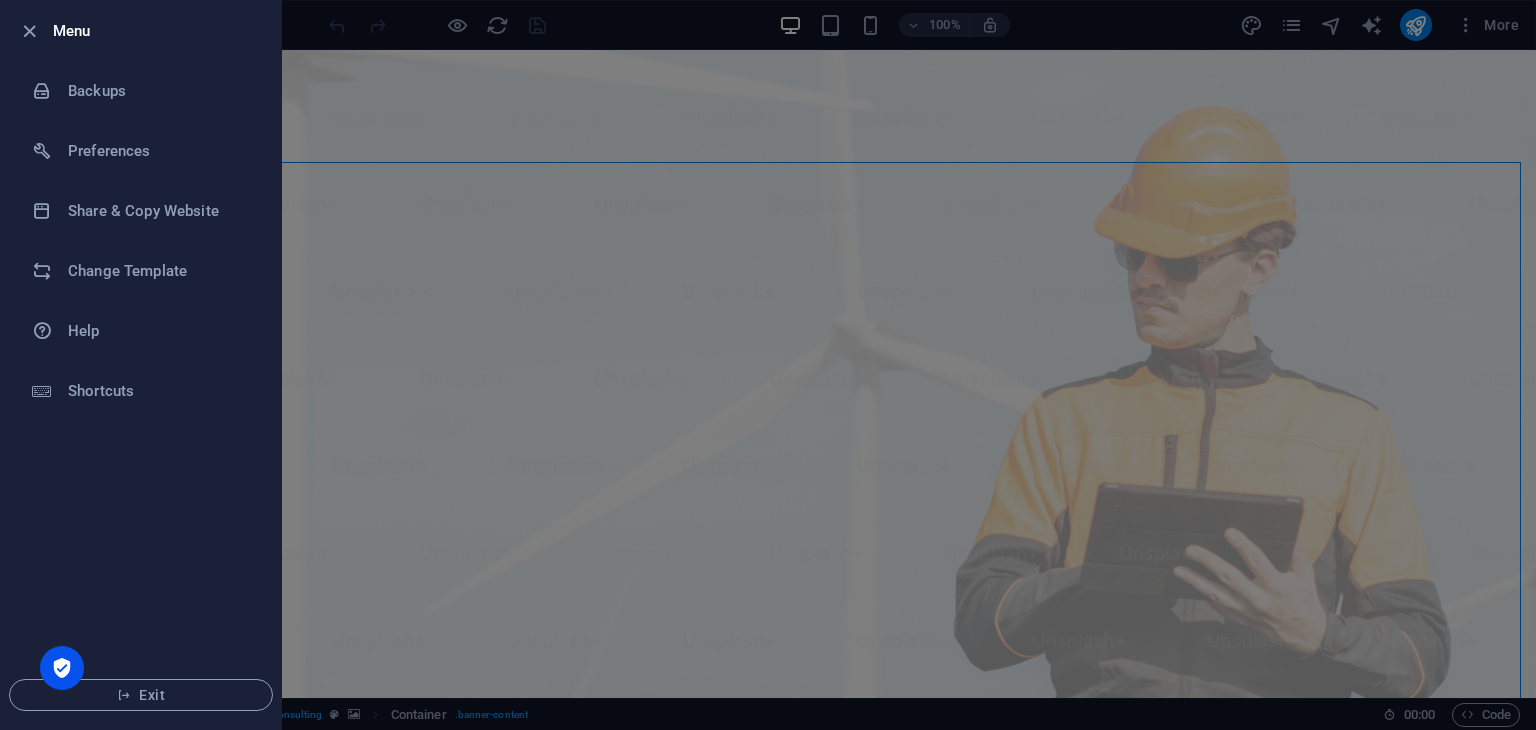 drag, startPoint x: 432, startPoint y: 154, endPoint x: 0, endPoint y: 1, distance: 458.29358 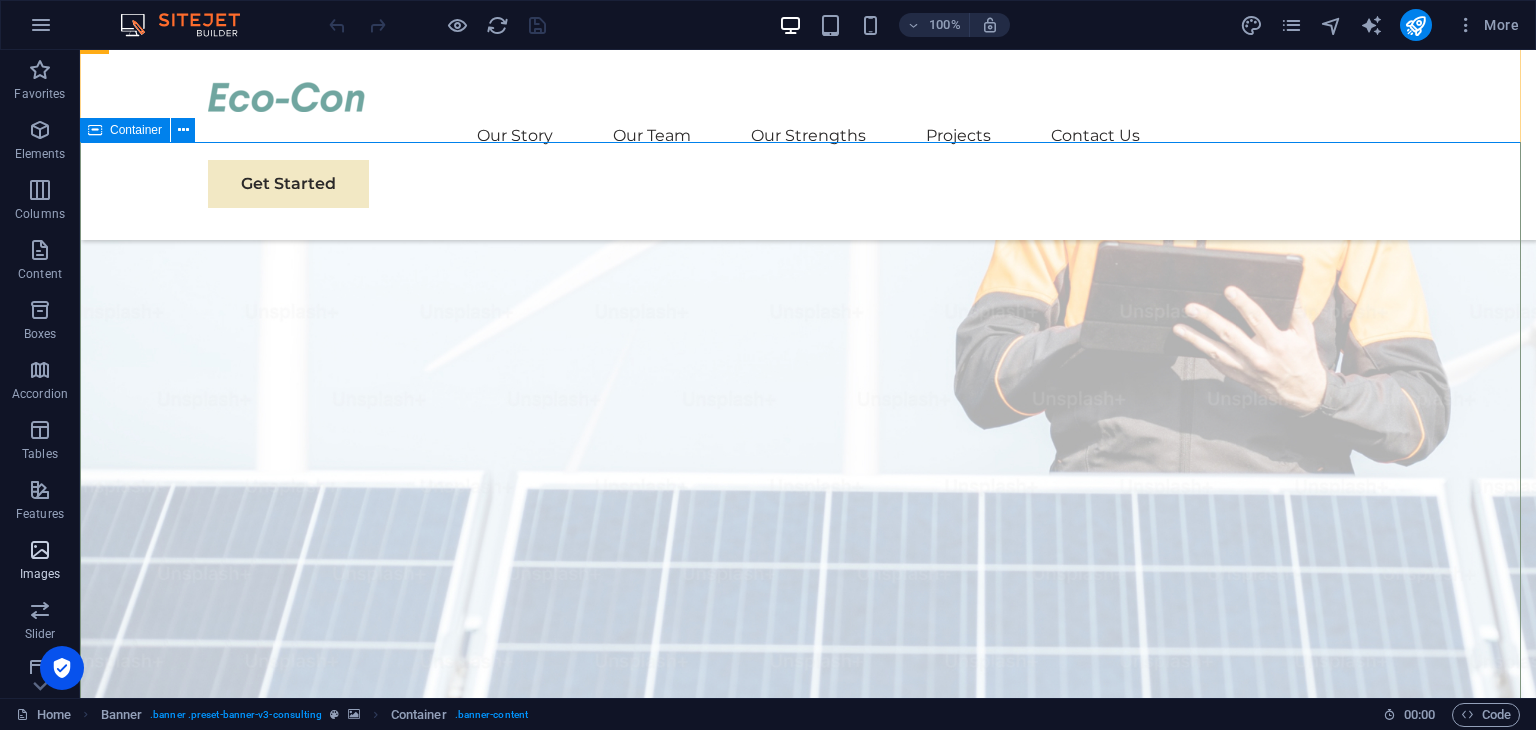 scroll, scrollTop: 400, scrollLeft: 0, axis: vertical 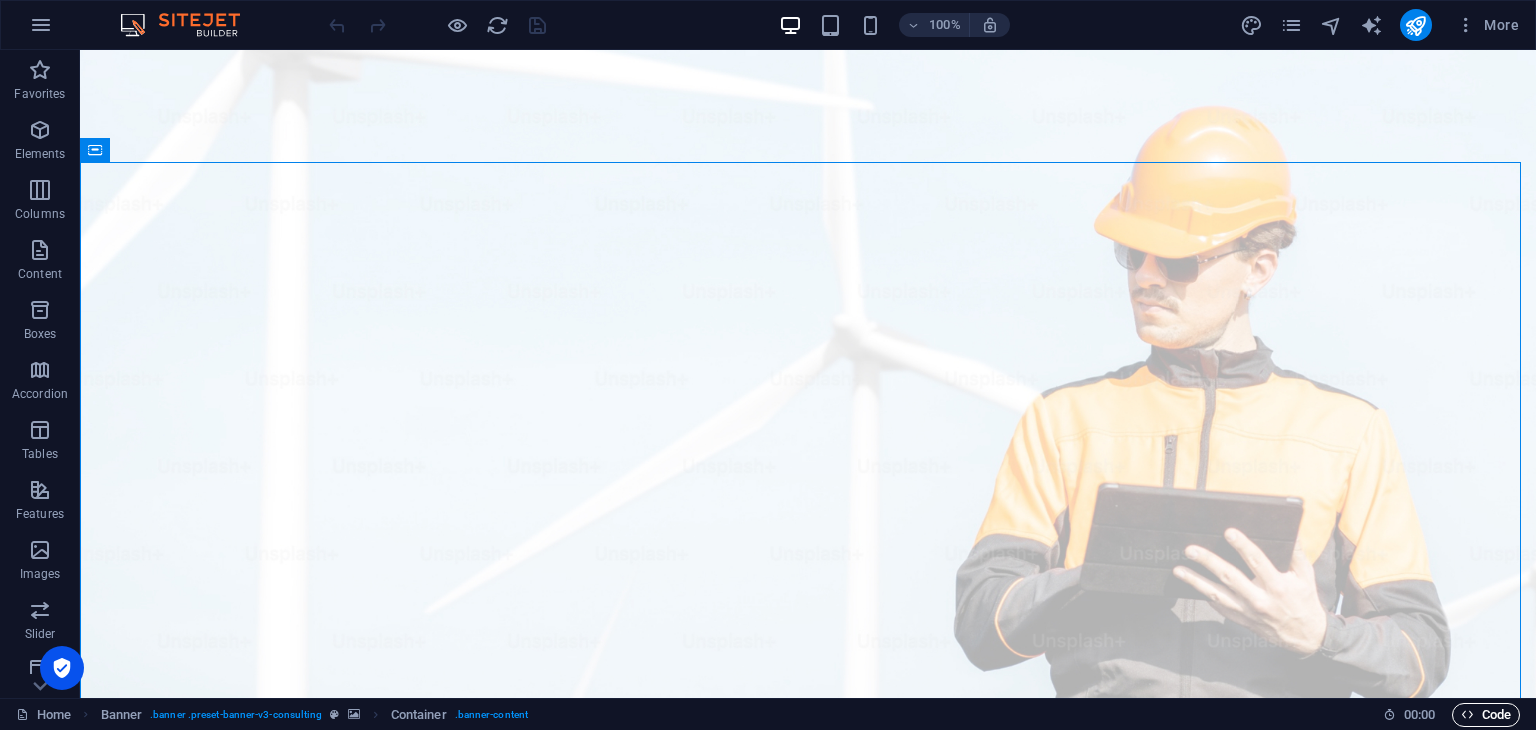 click on "Code" at bounding box center (1486, 715) 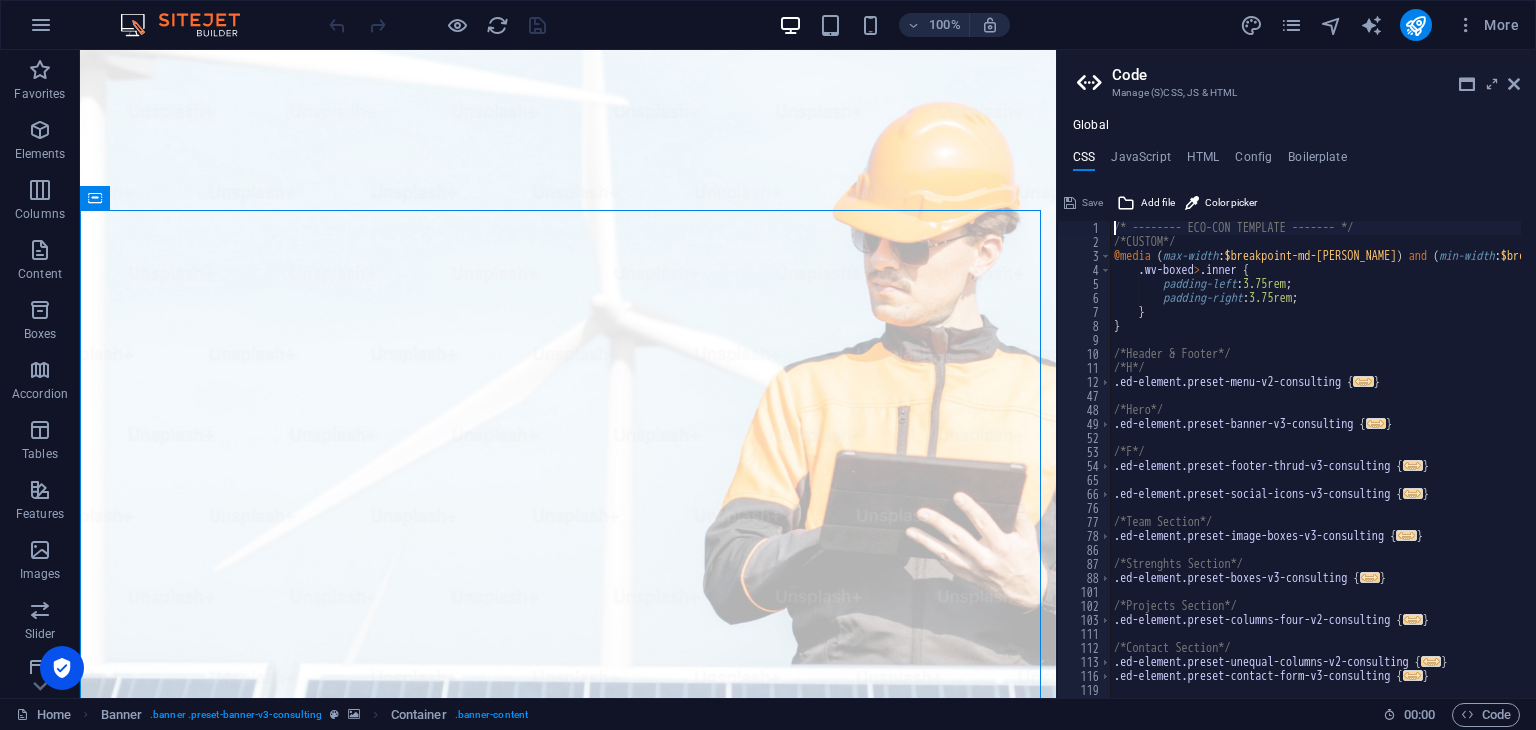 click on "/* -------- ECO-CON TEMPLATE ------- */ /*CUSTOM*/ @media   ( max-width :  $breakpoint-md-max )   and   ( min-width :  $breakpoint-sm )   {      .wv-boxed > .inner   {           padding-left :  3.75rem ;           padding-right :  3.75rem ;      } } /*Header & Footer*/ /*H*/ .ed-element.preset-menu-v2-consulting   { ... } /*Hero*/ .ed-element.preset-banner-v3-consulting   { ... } /*F*/ .ed-element.preset-footer-thrud-v3-consulting   { ... } .ed-element.preset-social-icons-v3-consulting   { ... } /*Team Section*/ .ed-element.preset-image-boxes-v3-consulting   { ... } /*Strenghts Section*/ .ed-element.preset-boxes-v3-consulting   { ... } /*Projects Section*/ .ed-element.preset-columns-four-v2-consulting   { ... } /*Contact Section*/ .ed-element.preset-unequal-columns-v2-consulting   { ... } .ed-element.preset-contact-form-v3-consulting   { ... }" at bounding box center (1366, 466) 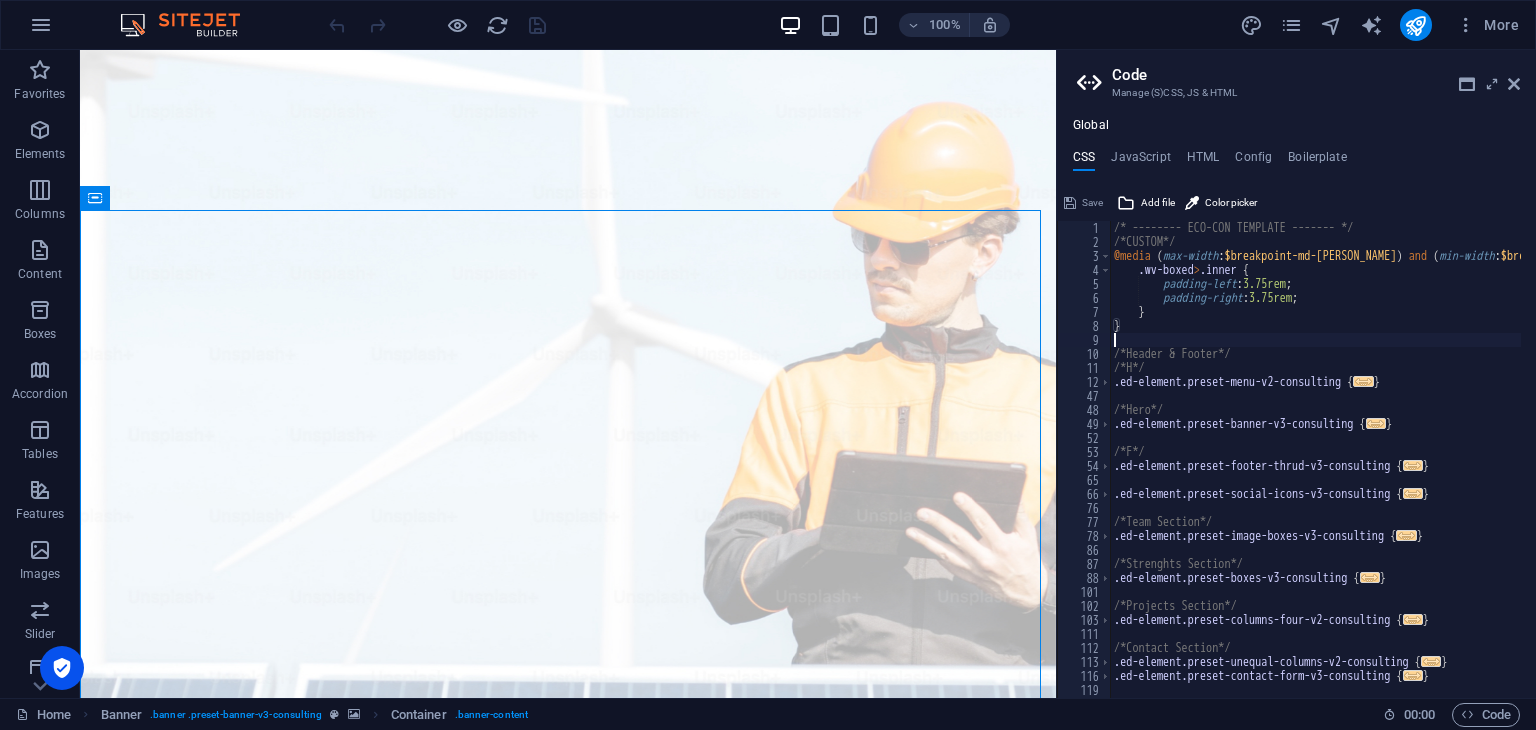 click on "/* -------- ECO-CON TEMPLATE ------- */ /*CUSTOM*/ @media   ( max-width :  $breakpoint-md-max )   and   ( min-width :  $breakpoint-sm )   {      .wv-boxed > .inner   {           padding-left :  3.75rem ;           padding-right :  3.75rem ;      } } /*Header & Footer*/ /*H*/ .ed-element.preset-menu-v2-consulting   { ... } /*Hero*/ .ed-element.preset-banner-v3-consulting   { ... } /*F*/ .ed-element.preset-footer-thrud-v3-consulting   { ... } .ed-element.preset-social-icons-v3-consulting   { ... } /*Team Section*/ .ed-element.preset-image-boxes-v3-consulting   { ... } /*Strenghts Section*/ .ed-element.preset-boxes-v3-consulting   { ... } /*Projects Section*/ .ed-element.preset-columns-four-v2-consulting   { ... } /*Contact Section*/ .ed-element.preset-unequal-columns-v2-consulting   { ... } .ed-element.preset-contact-form-v3-consulting   { ... }" at bounding box center (1366, 466) 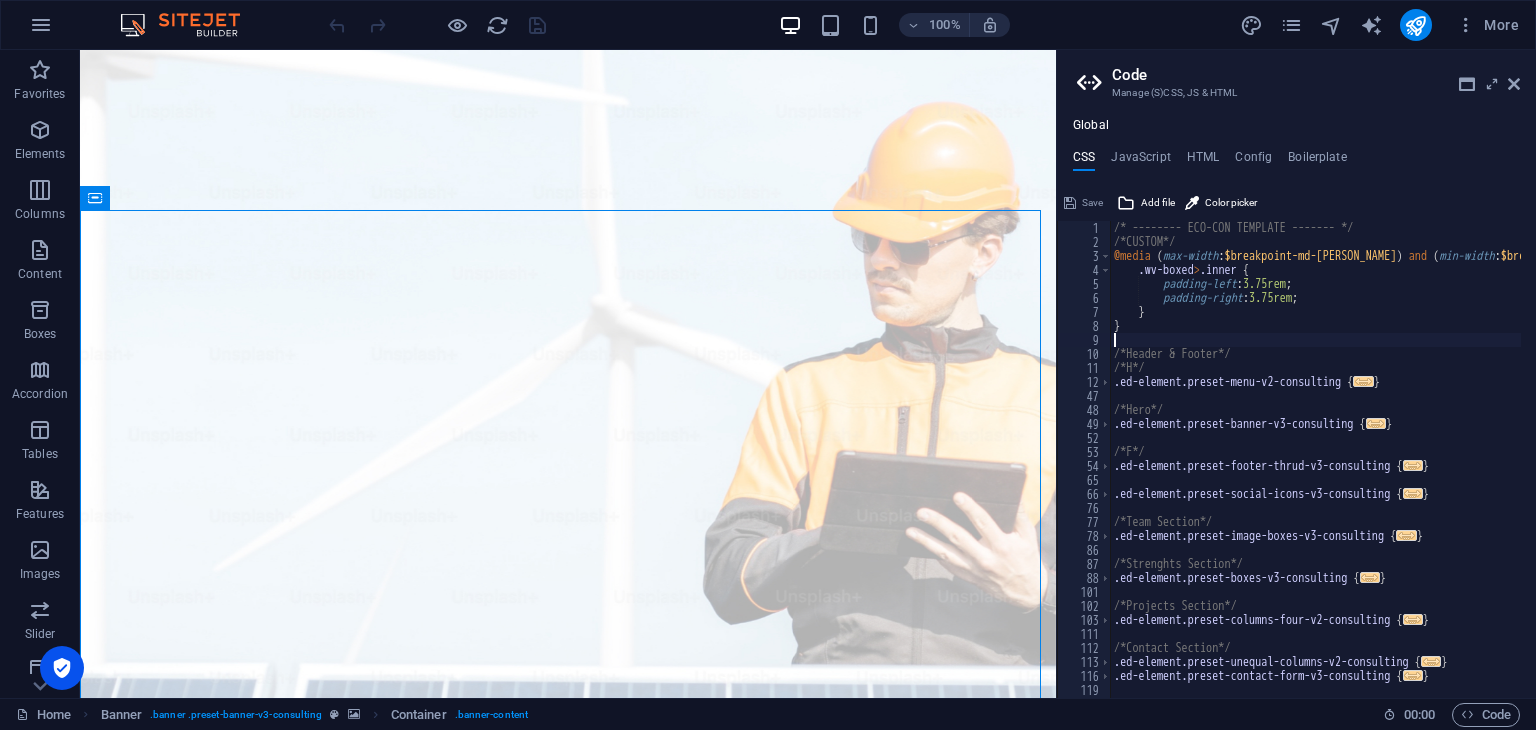 type on "body:not(.edit) .overlay-cont { margin: -50px auto 0 auto !important; }
}" 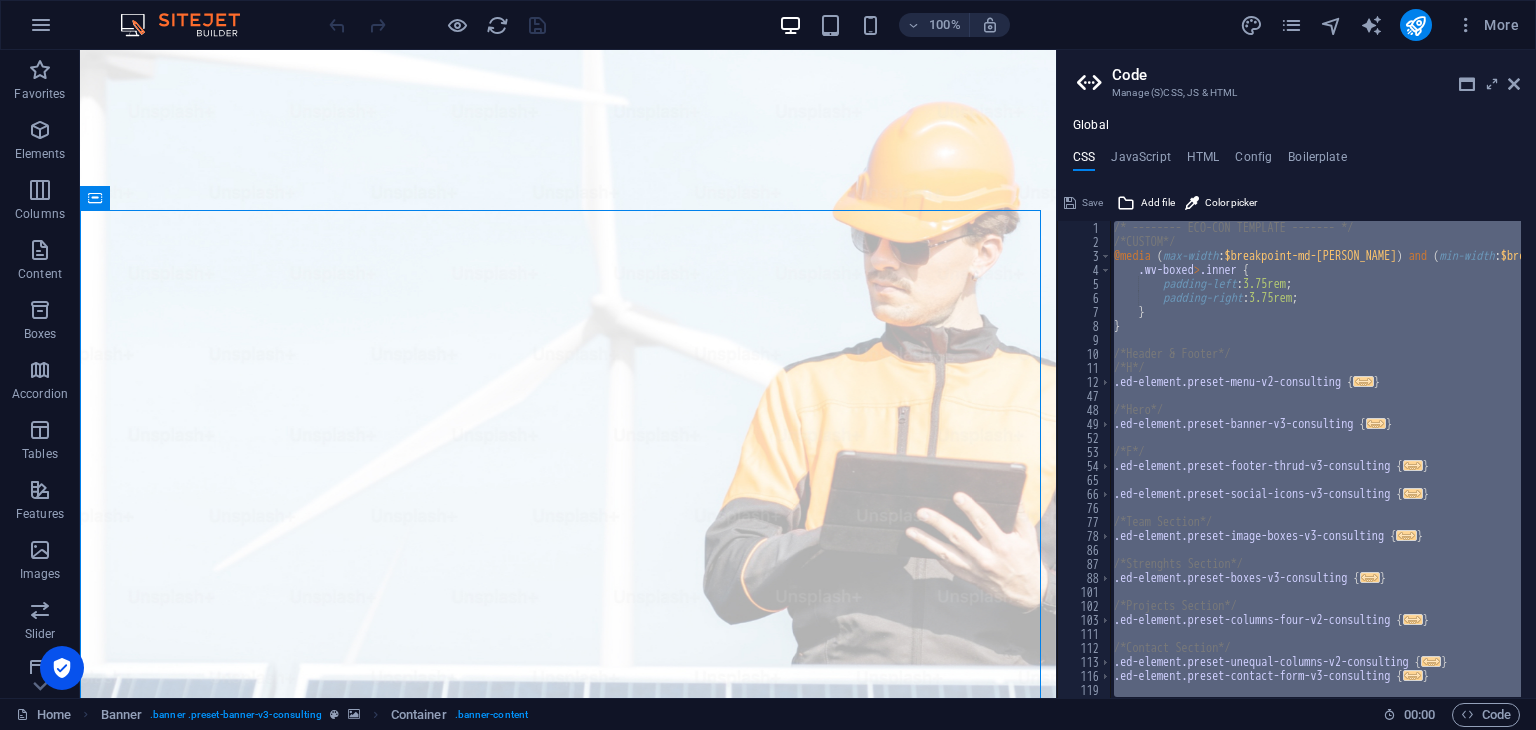 paste 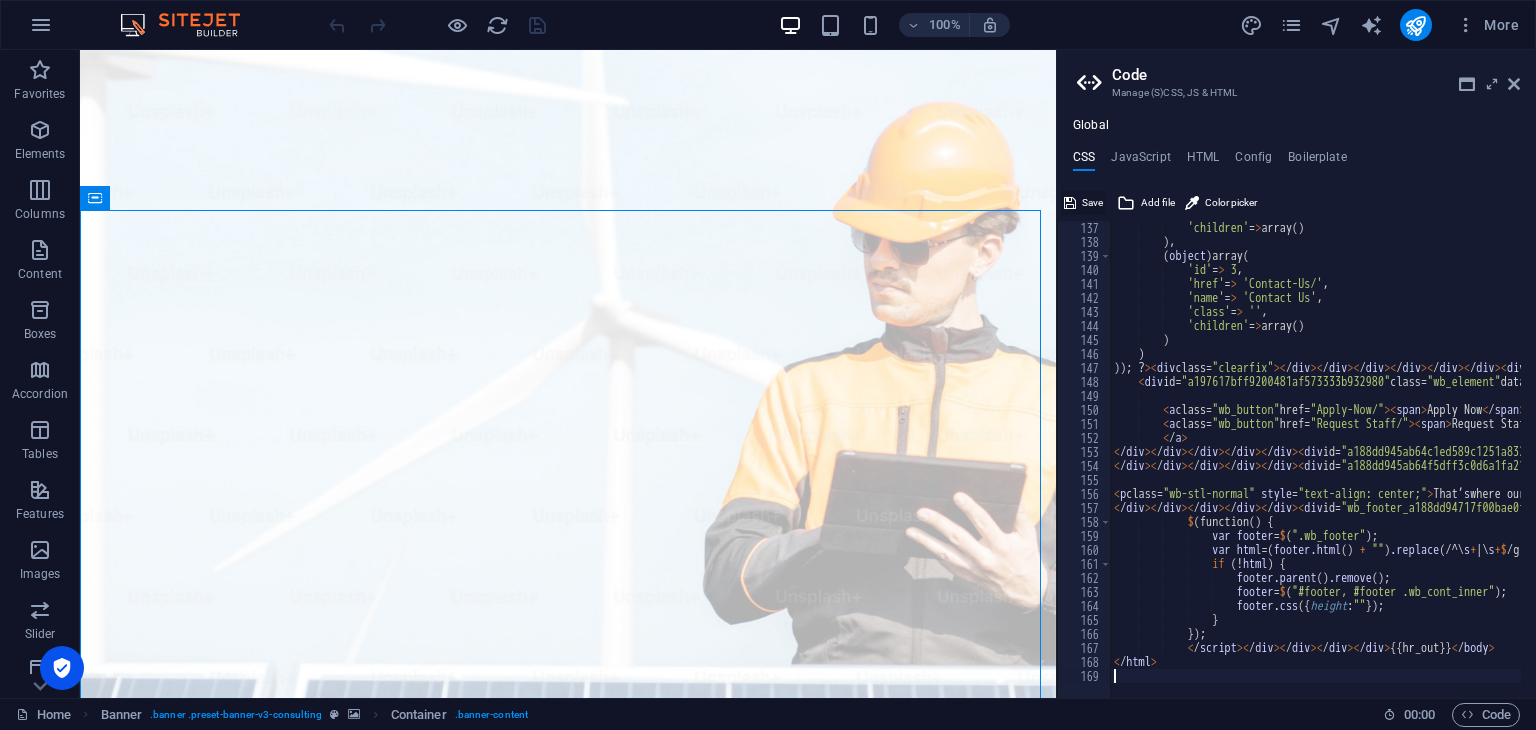 click on "Save" at bounding box center (1092, 203) 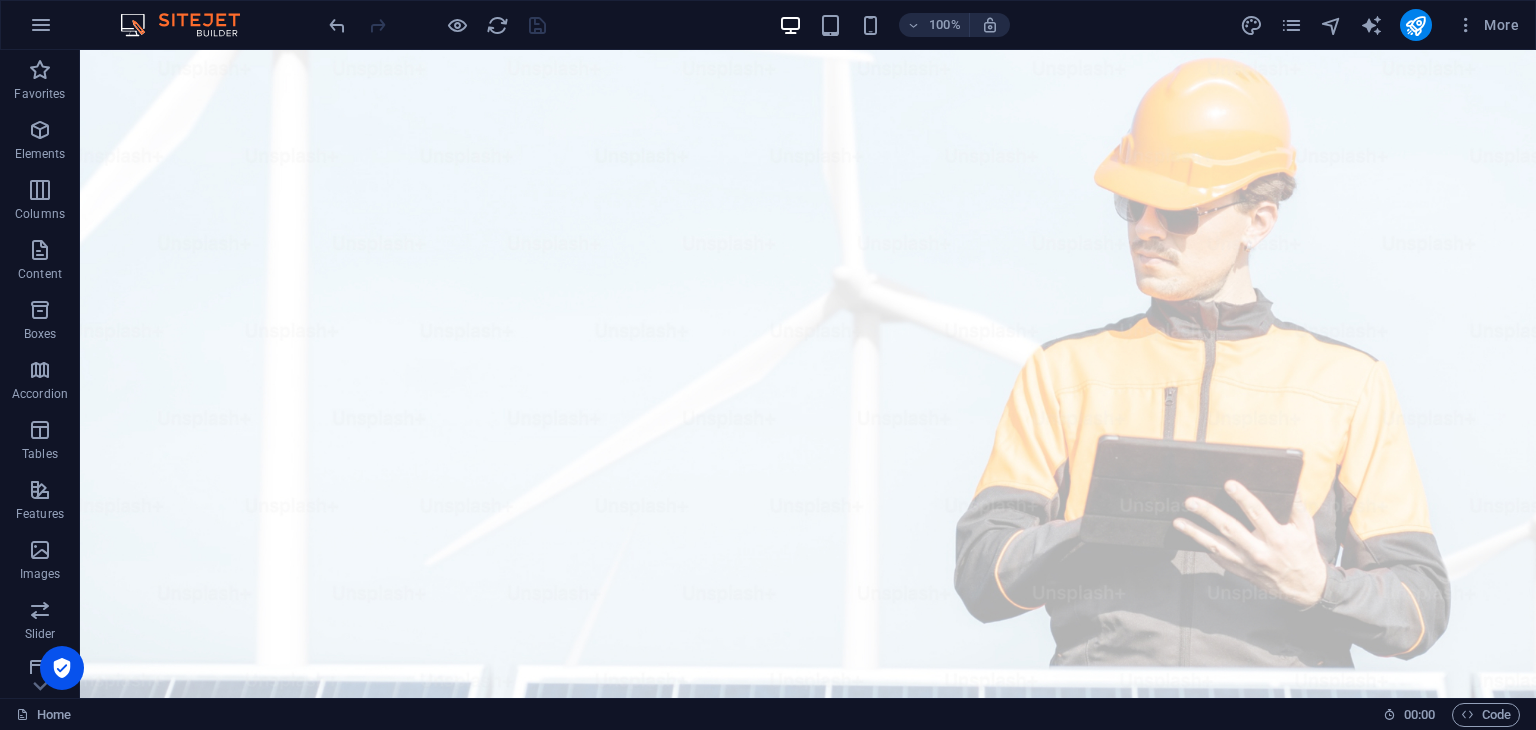 scroll, scrollTop: 0, scrollLeft: 0, axis: both 